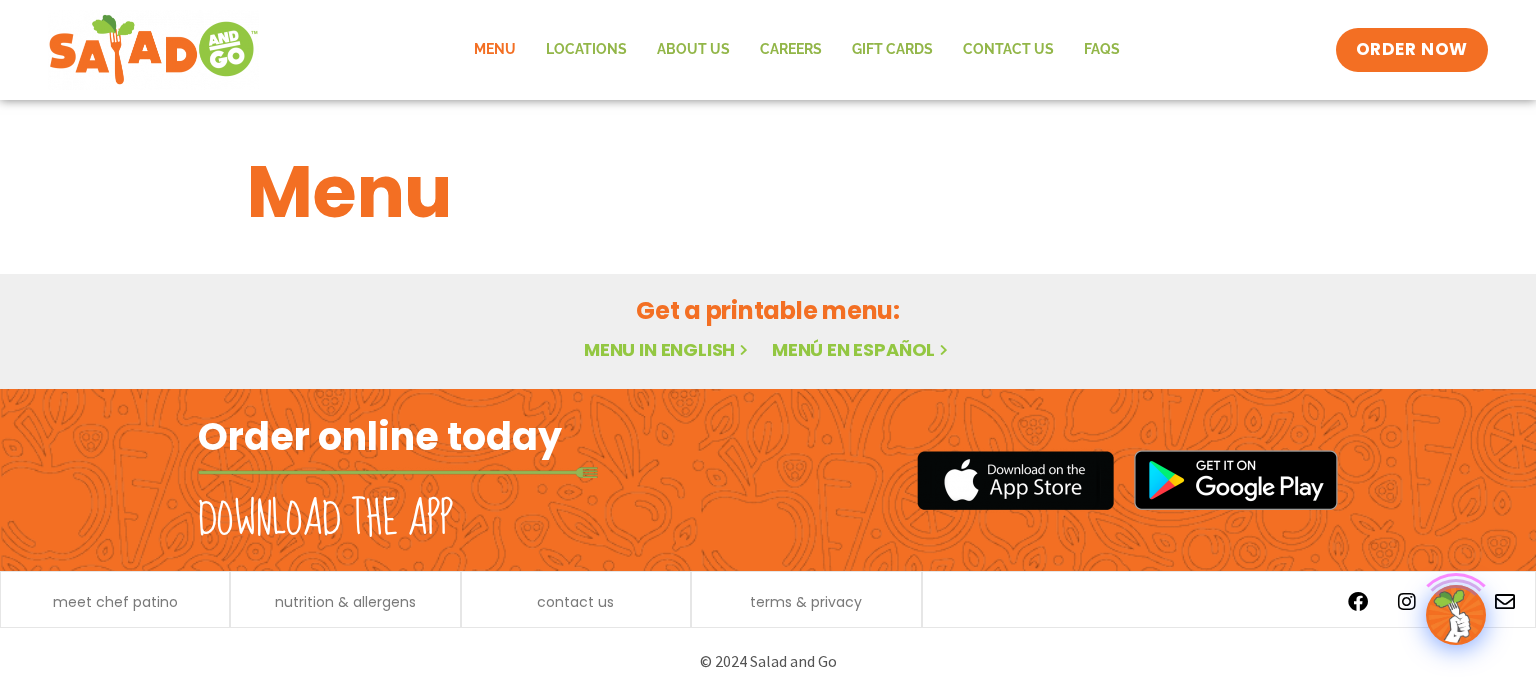 scroll, scrollTop: 0, scrollLeft: 0, axis: both 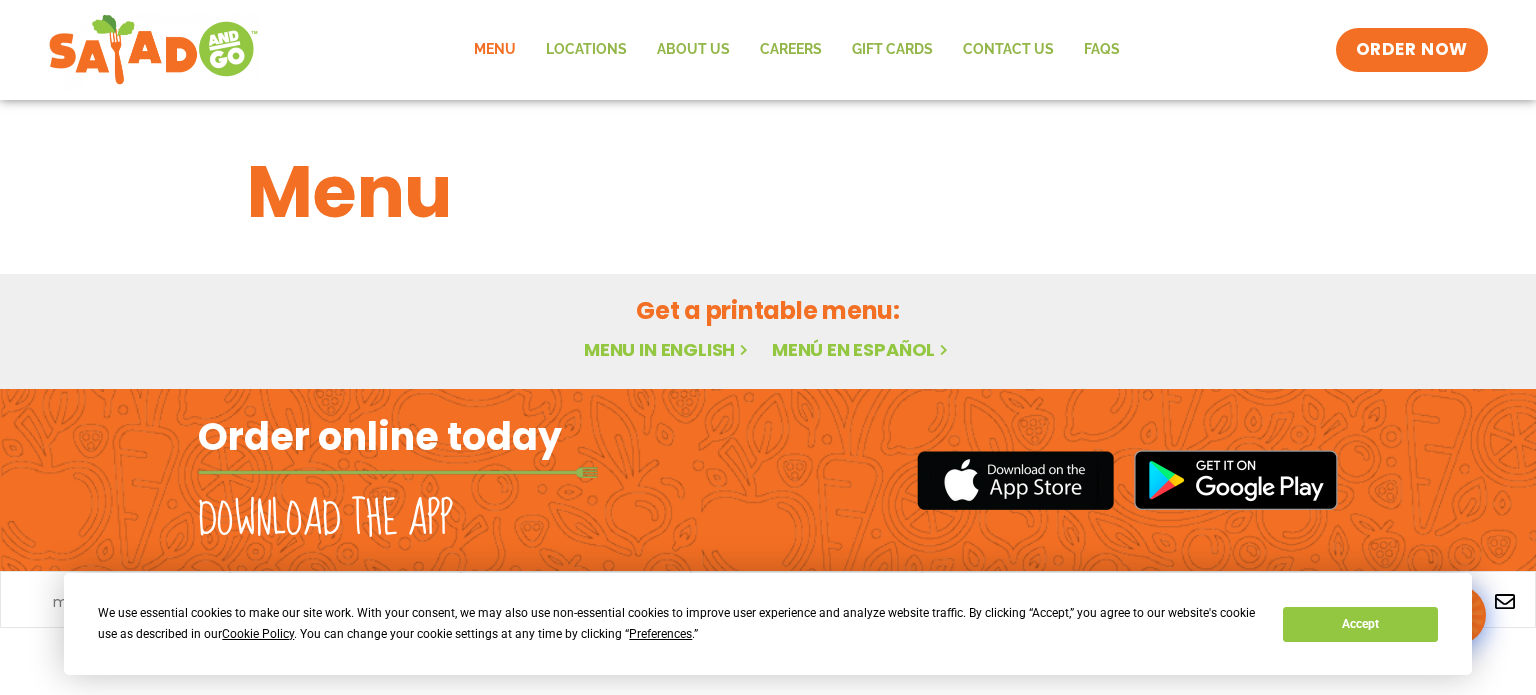 click on "Menu in English" at bounding box center (668, 349) 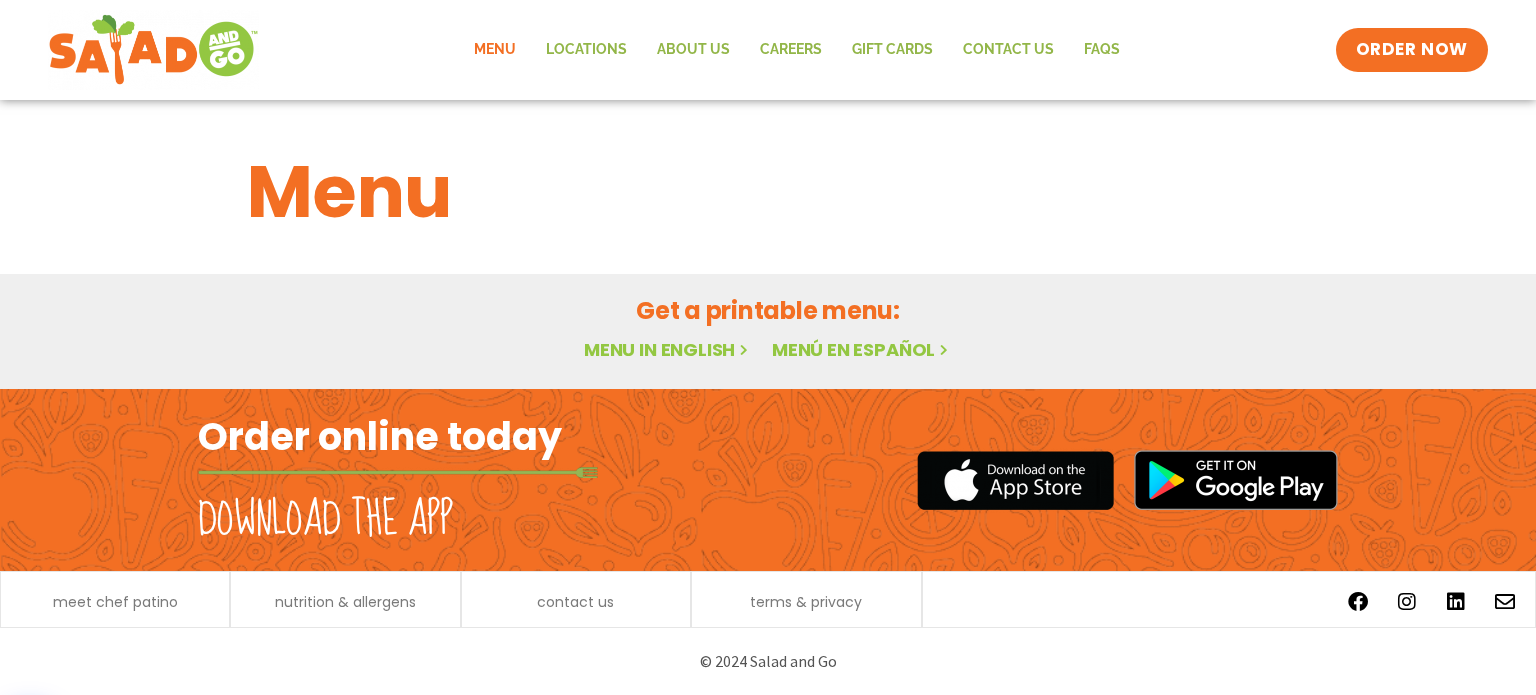 scroll, scrollTop: 0, scrollLeft: 0, axis: both 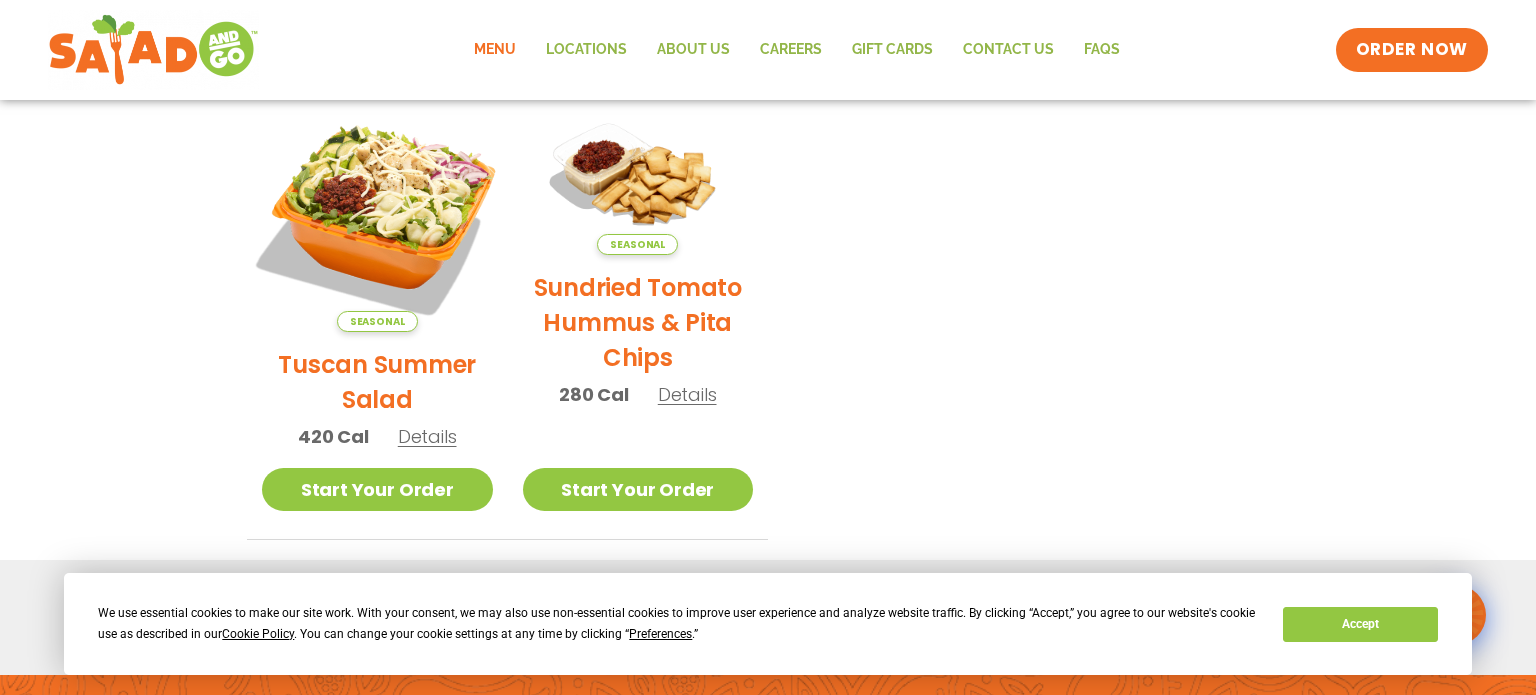 click at bounding box center [377, 216] 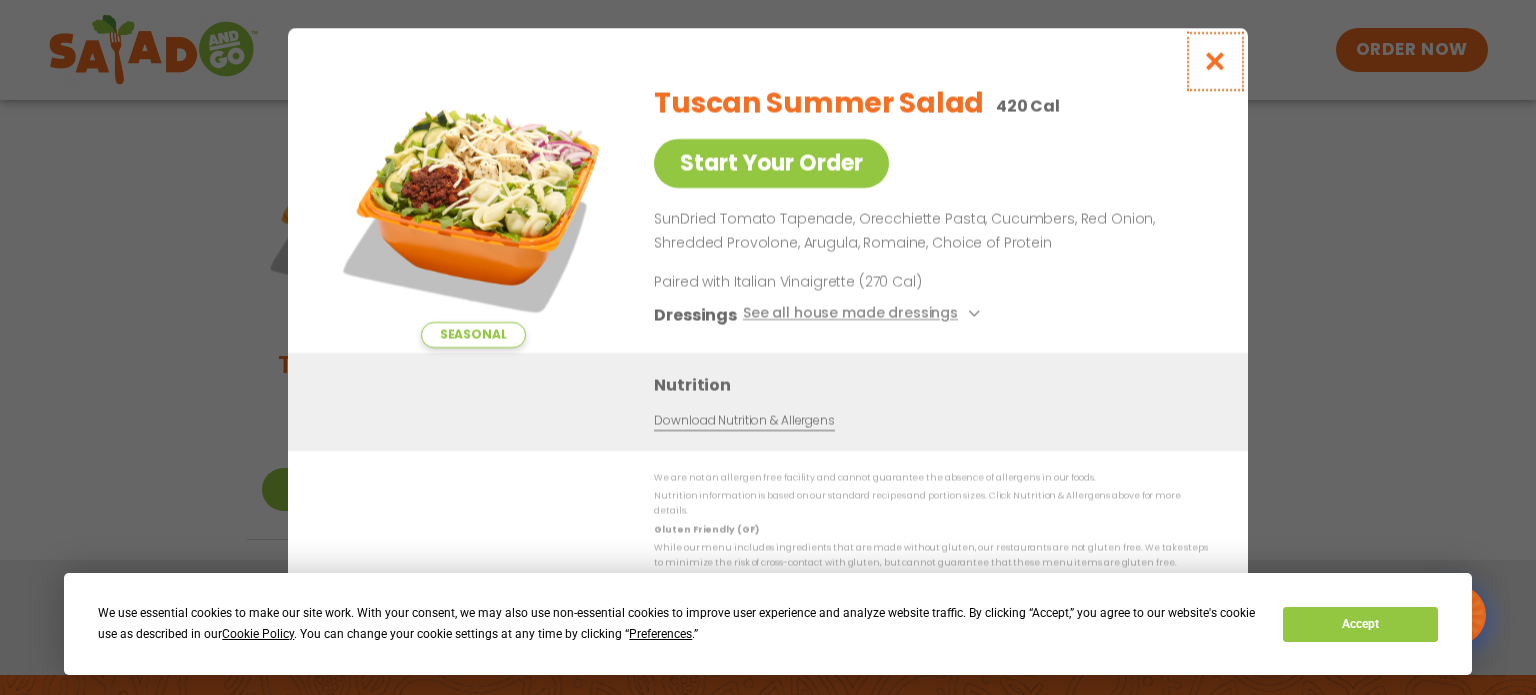 click at bounding box center [1215, 61] 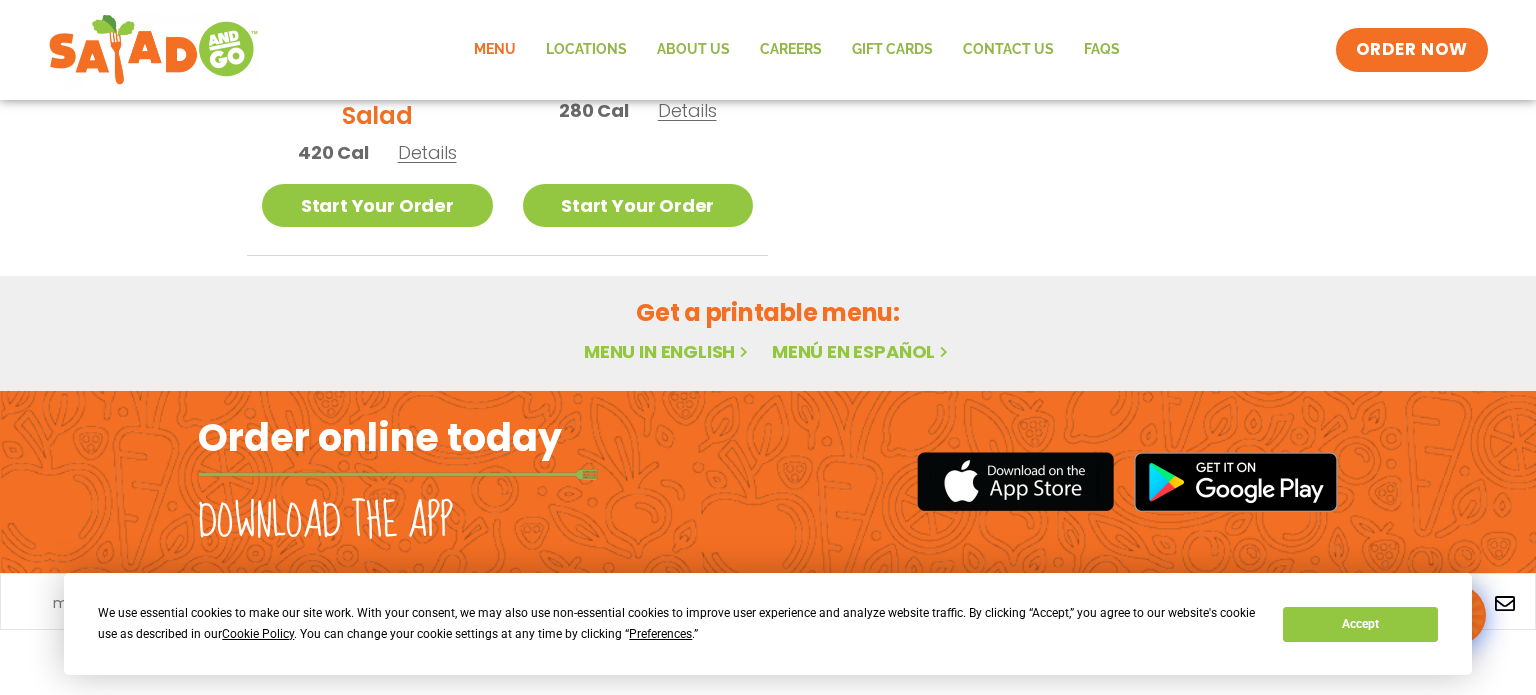 scroll, scrollTop: 748, scrollLeft: 0, axis: vertical 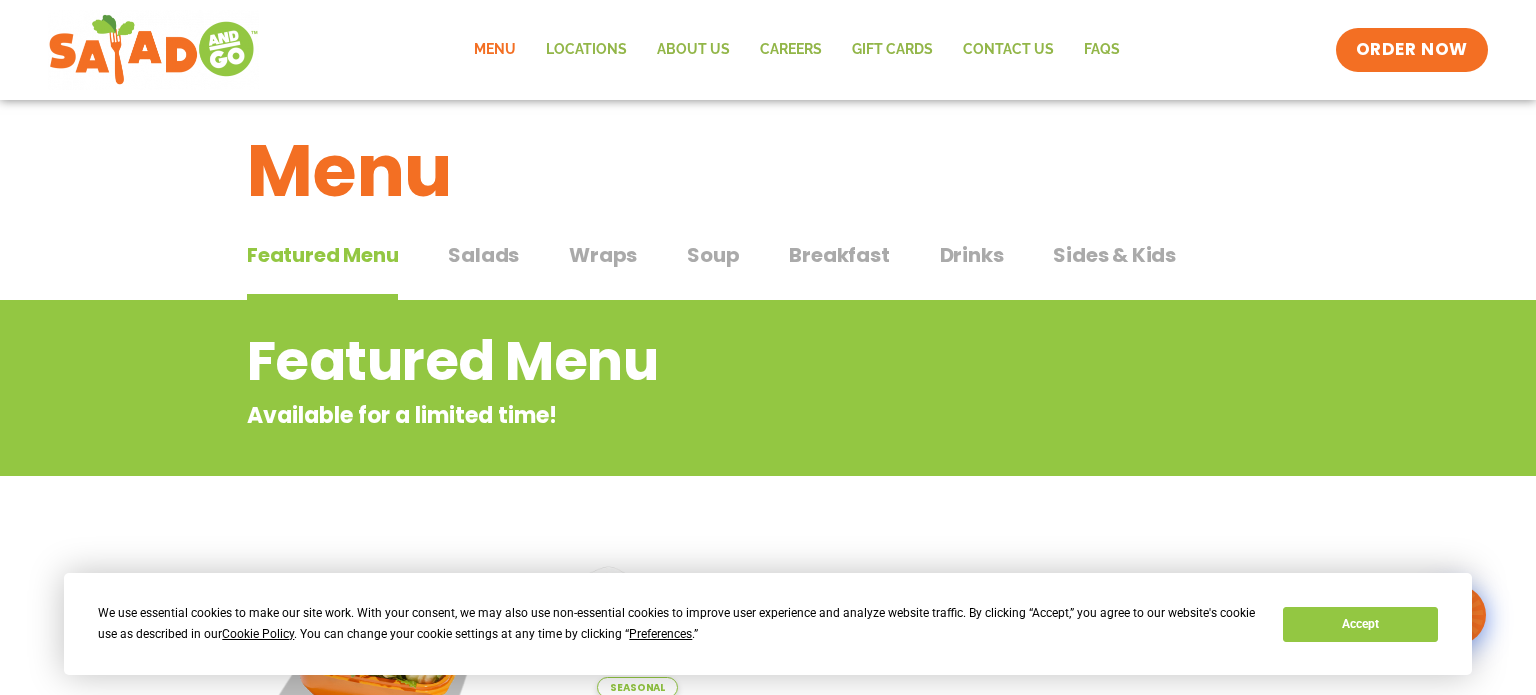click on "Salads" at bounding box center (483, 255) 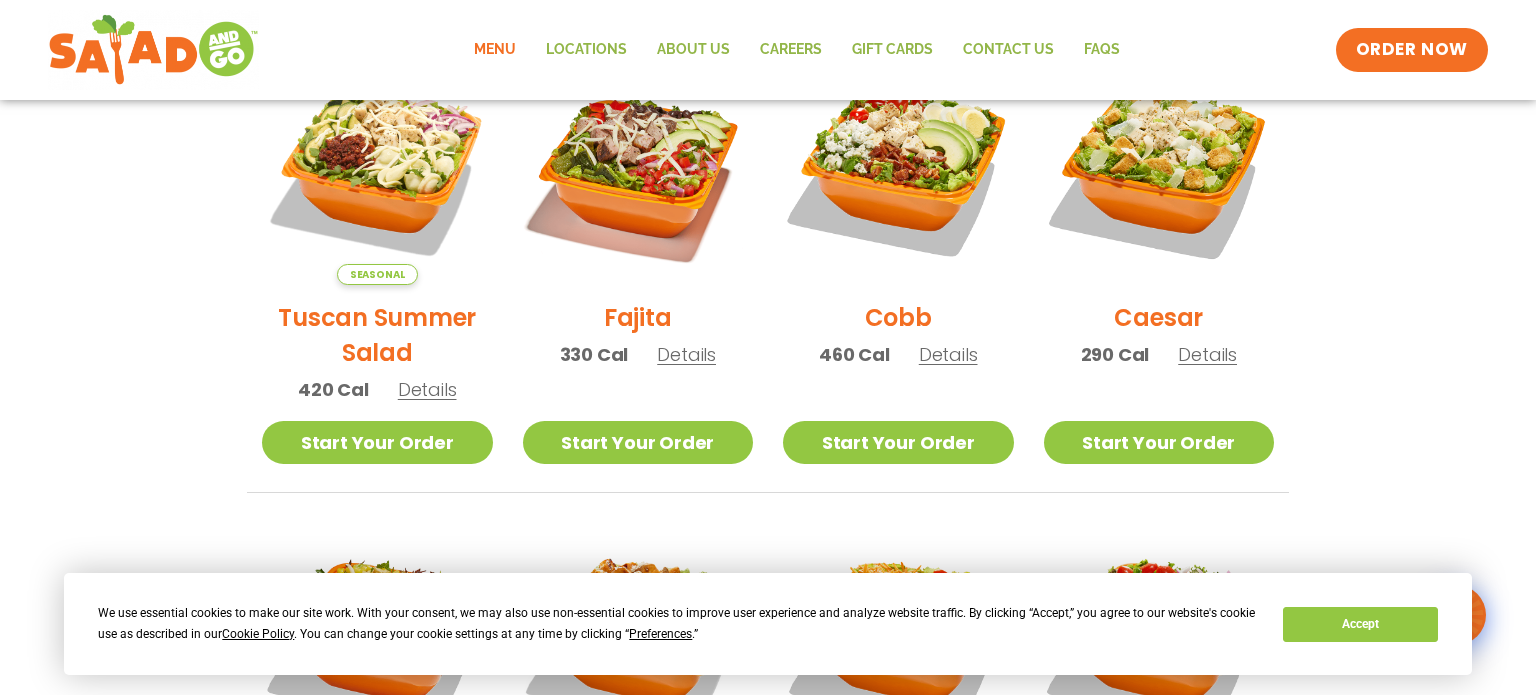 scroll, scrollTop: 604, scrollLeft: 0, axis: vertical 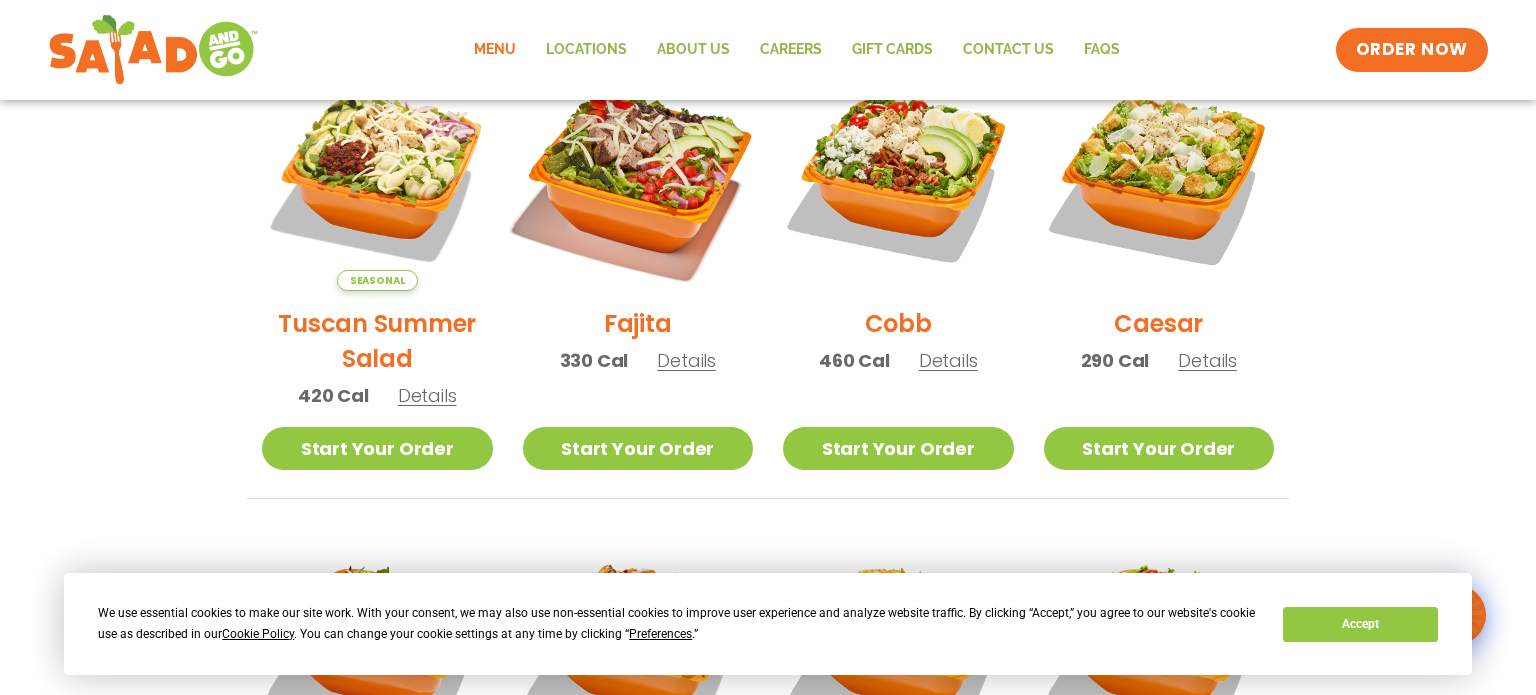 click at bounding box center (637, 175) 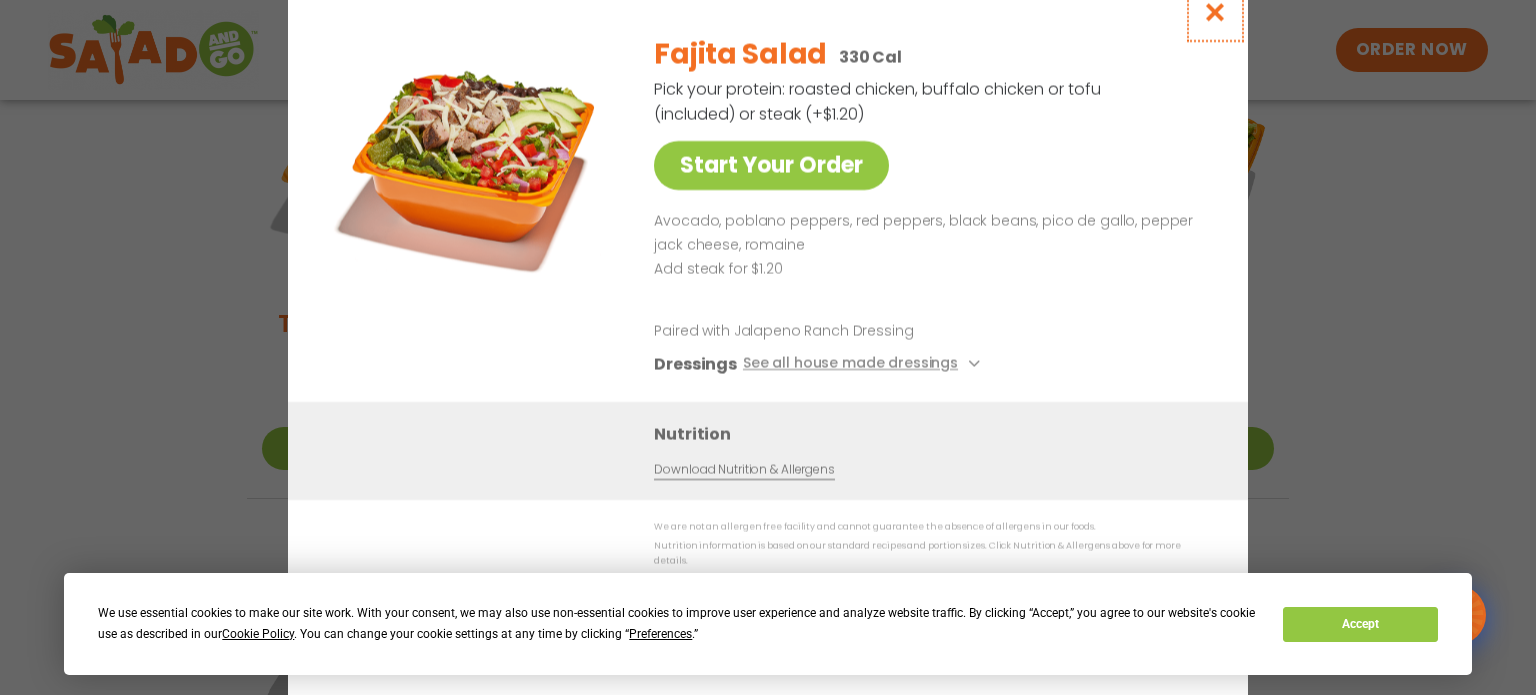 click at bounding box center (1215, 12) 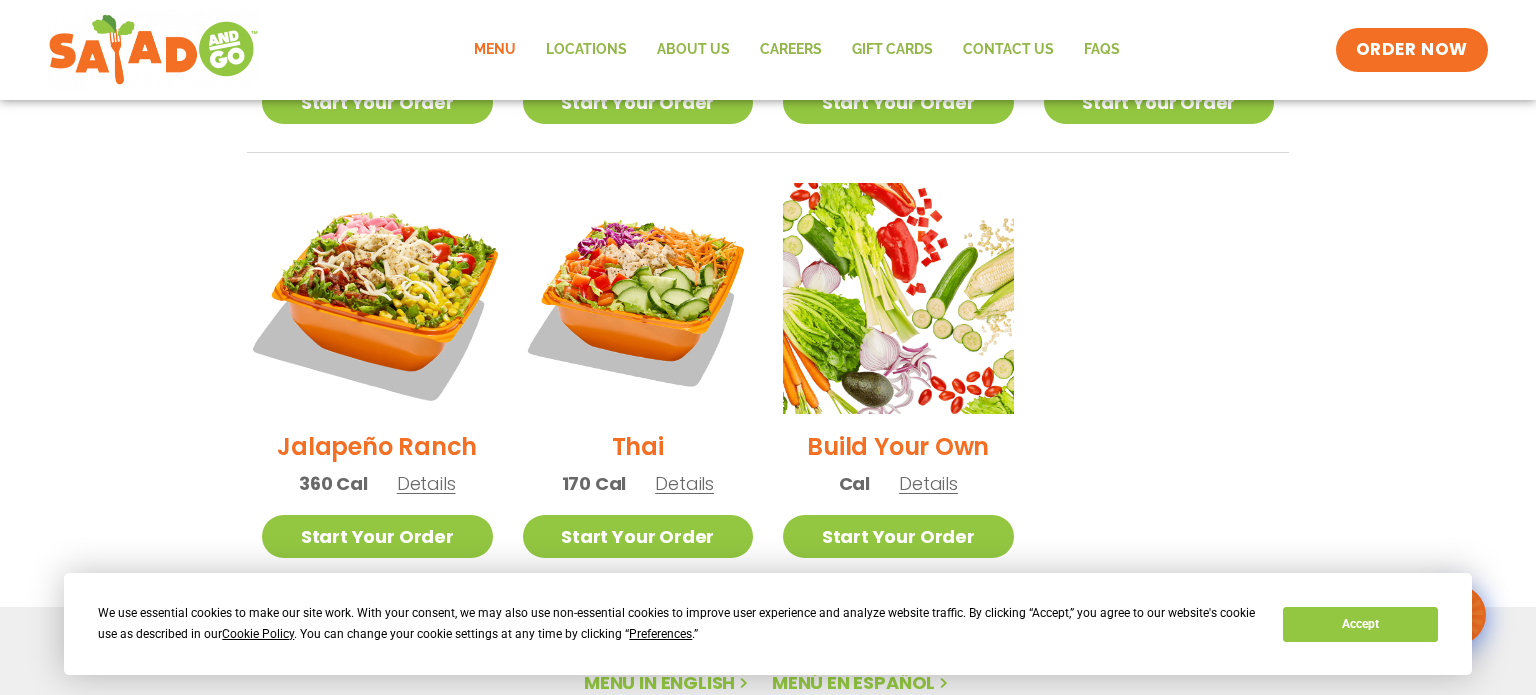 scroll, scrollTop: 1384, scrollLeft: 0, axis: vertical 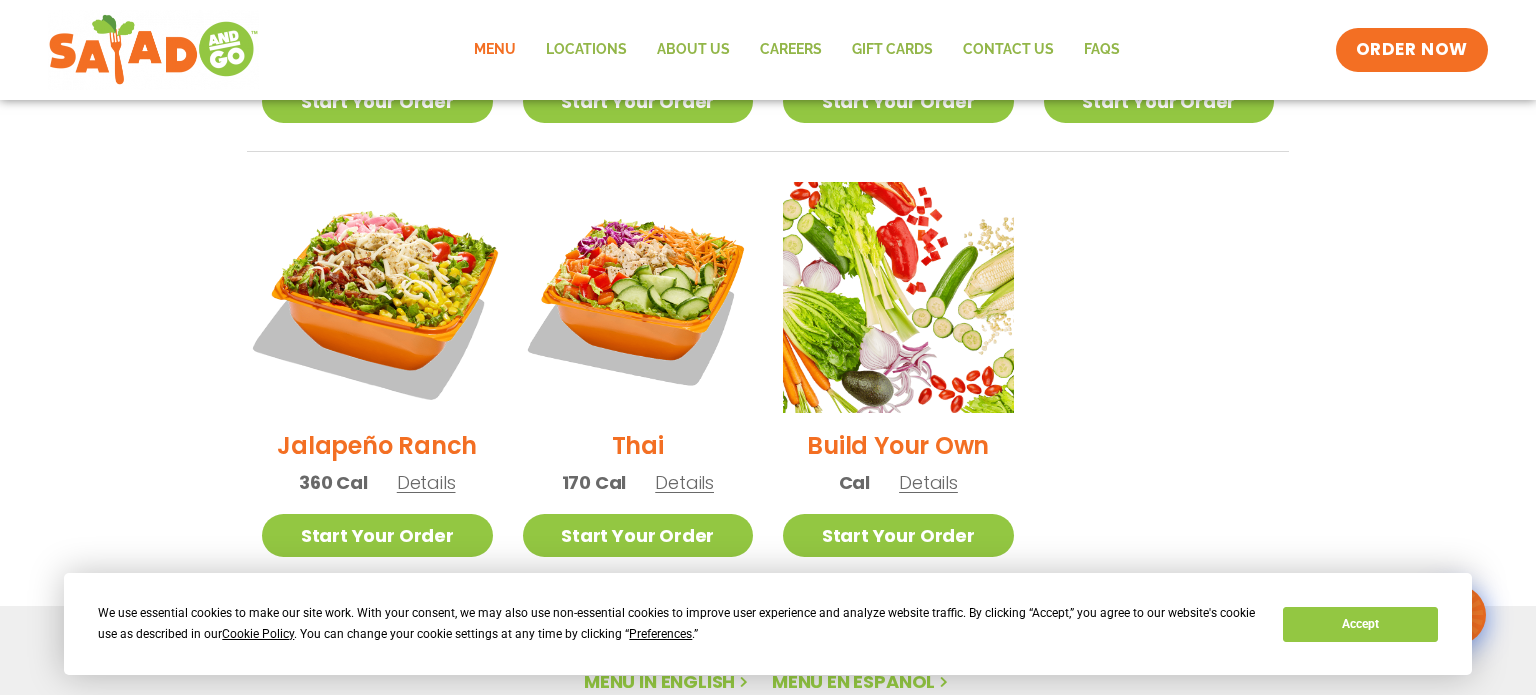 click at bounding box center [377, 297] 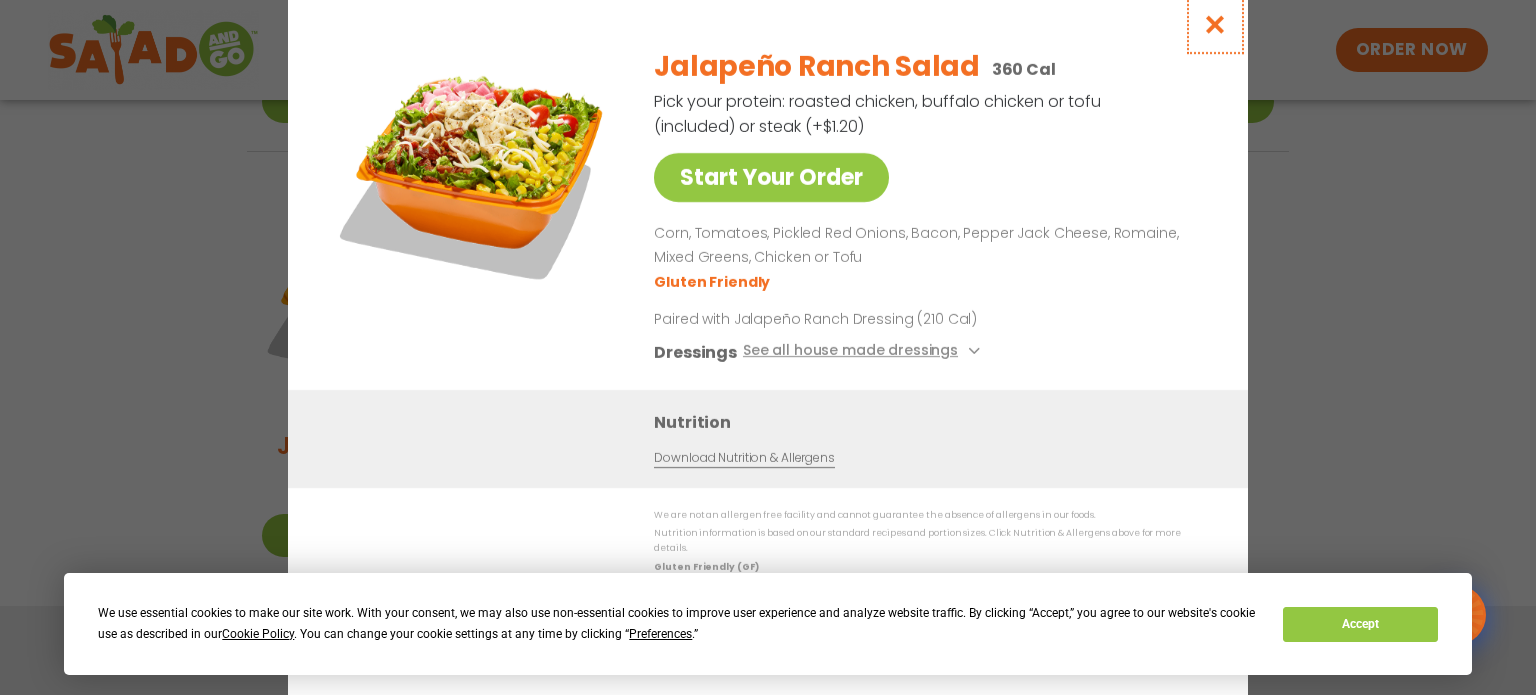 click at bounding box center (1215, 24) 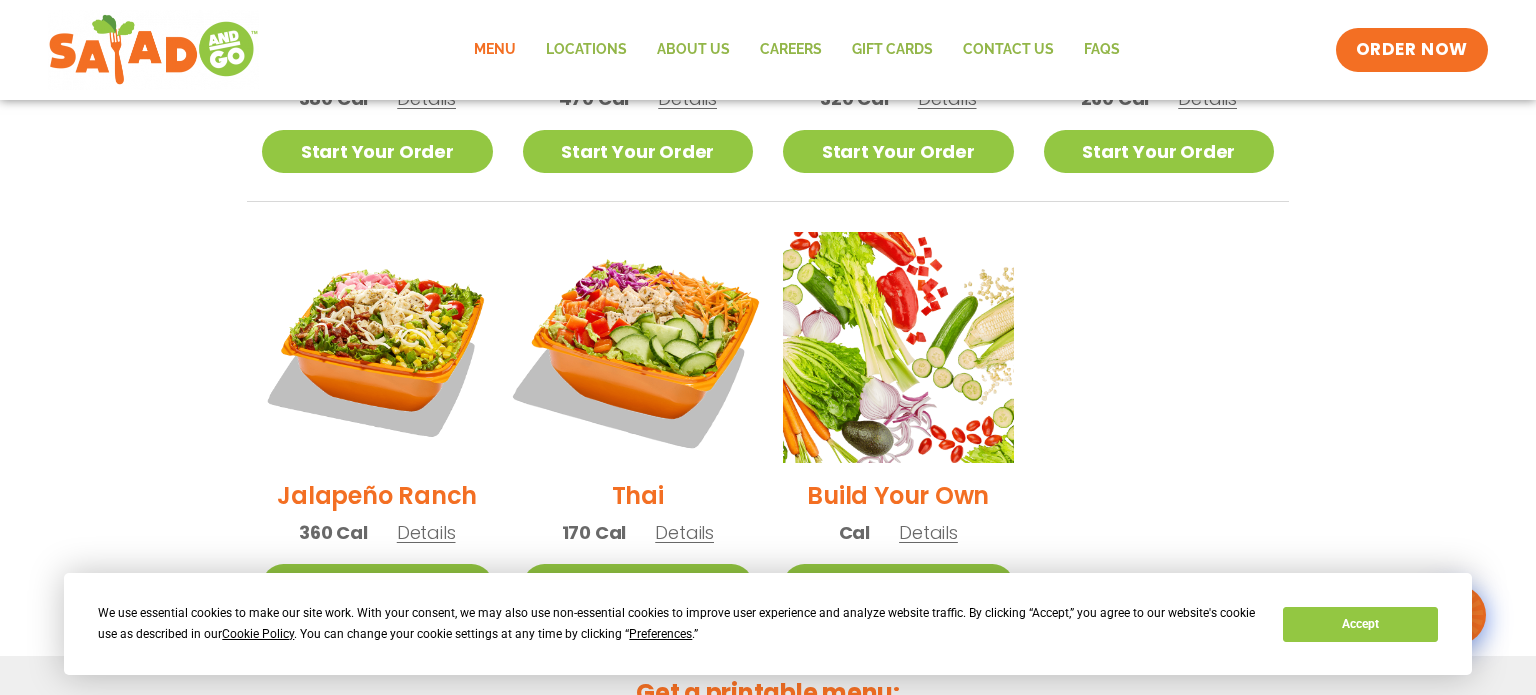 scroll, scrollTop: 1383, scrollLeft: 0, axis: vertical 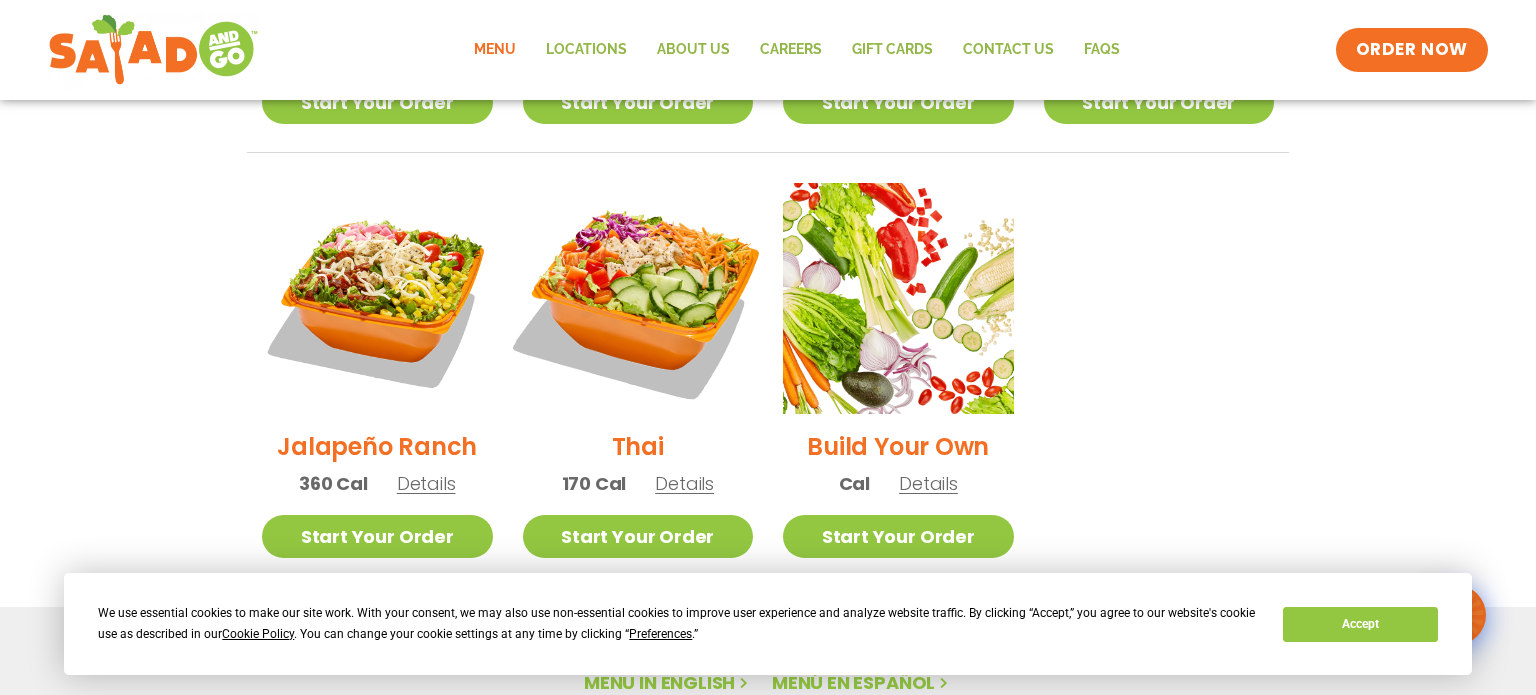 click at bounding box center (637, 298) 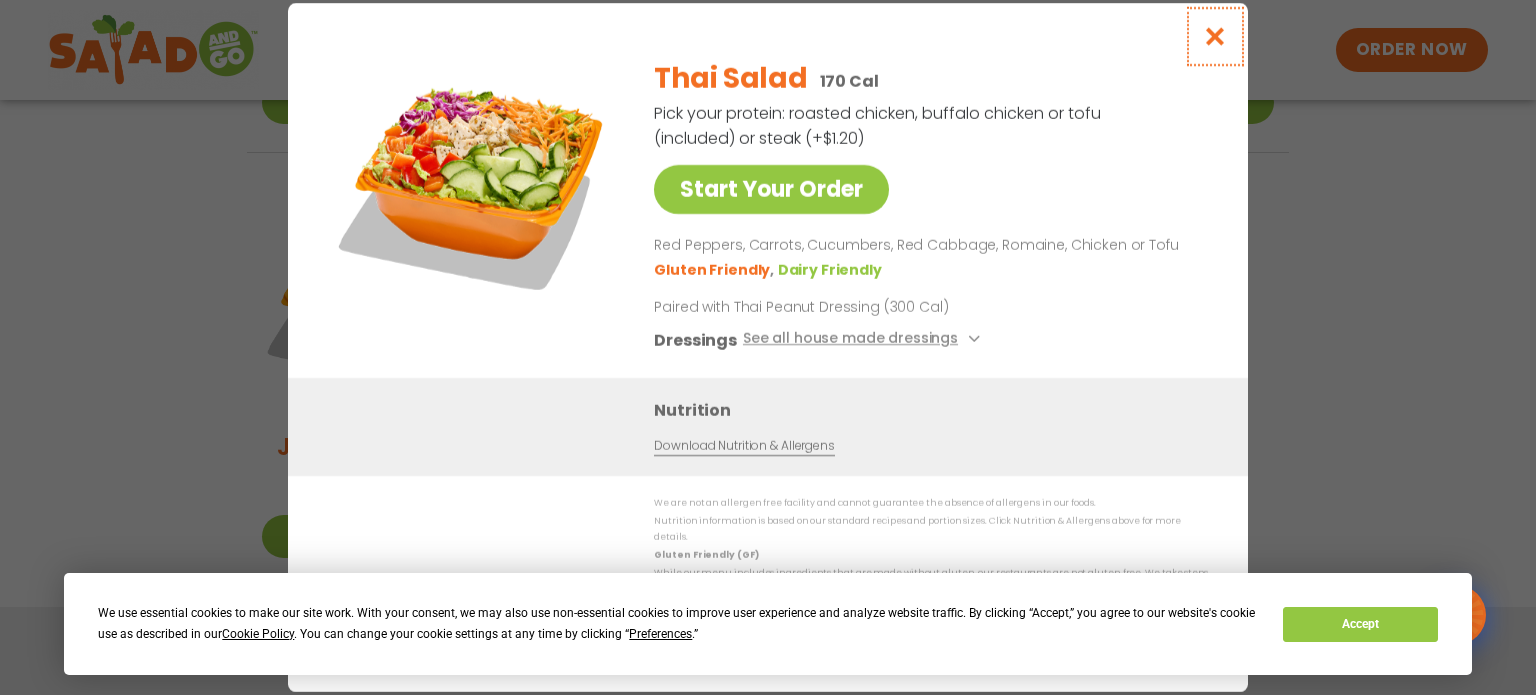 click at bounding box center [1215, 36] 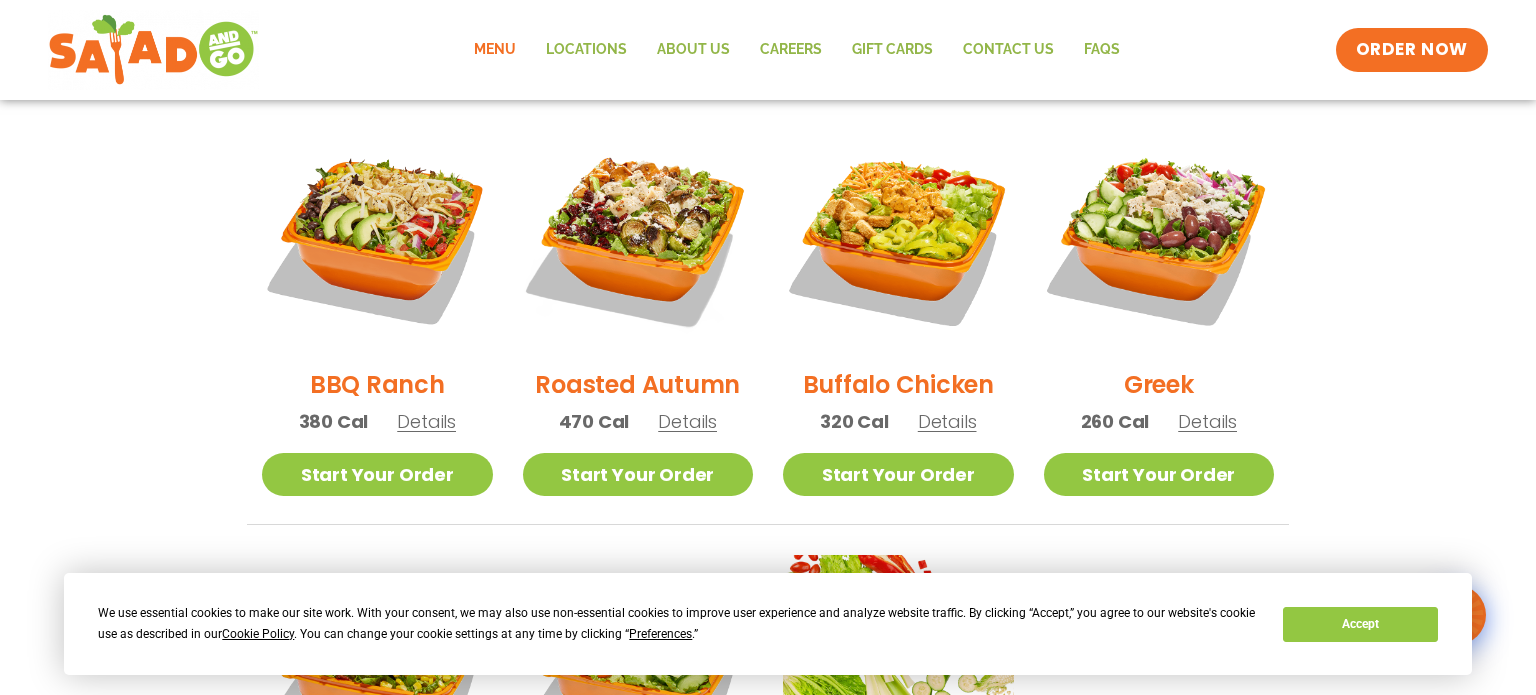 scroll, scrollTop: 994, scrollLeft: 0, axis: vertical 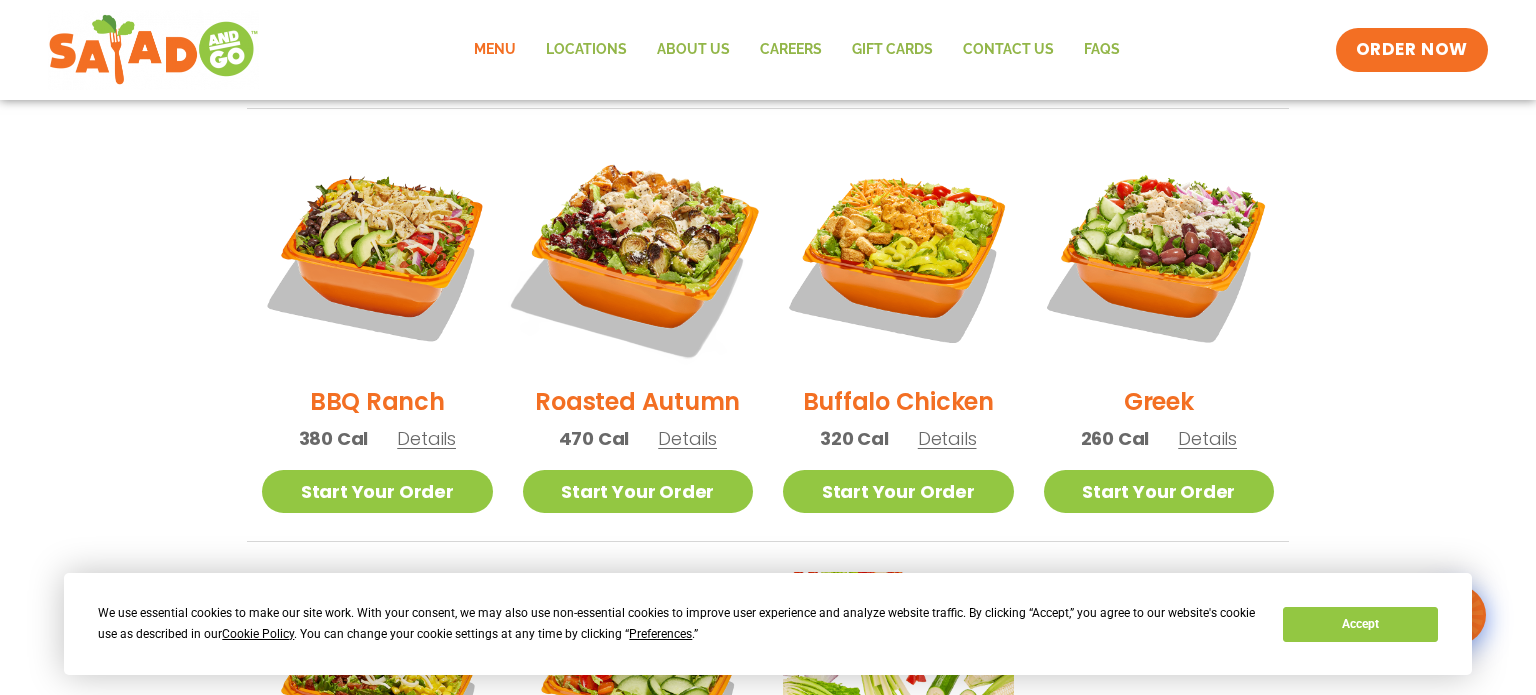 click at bounding box center [637, 253] 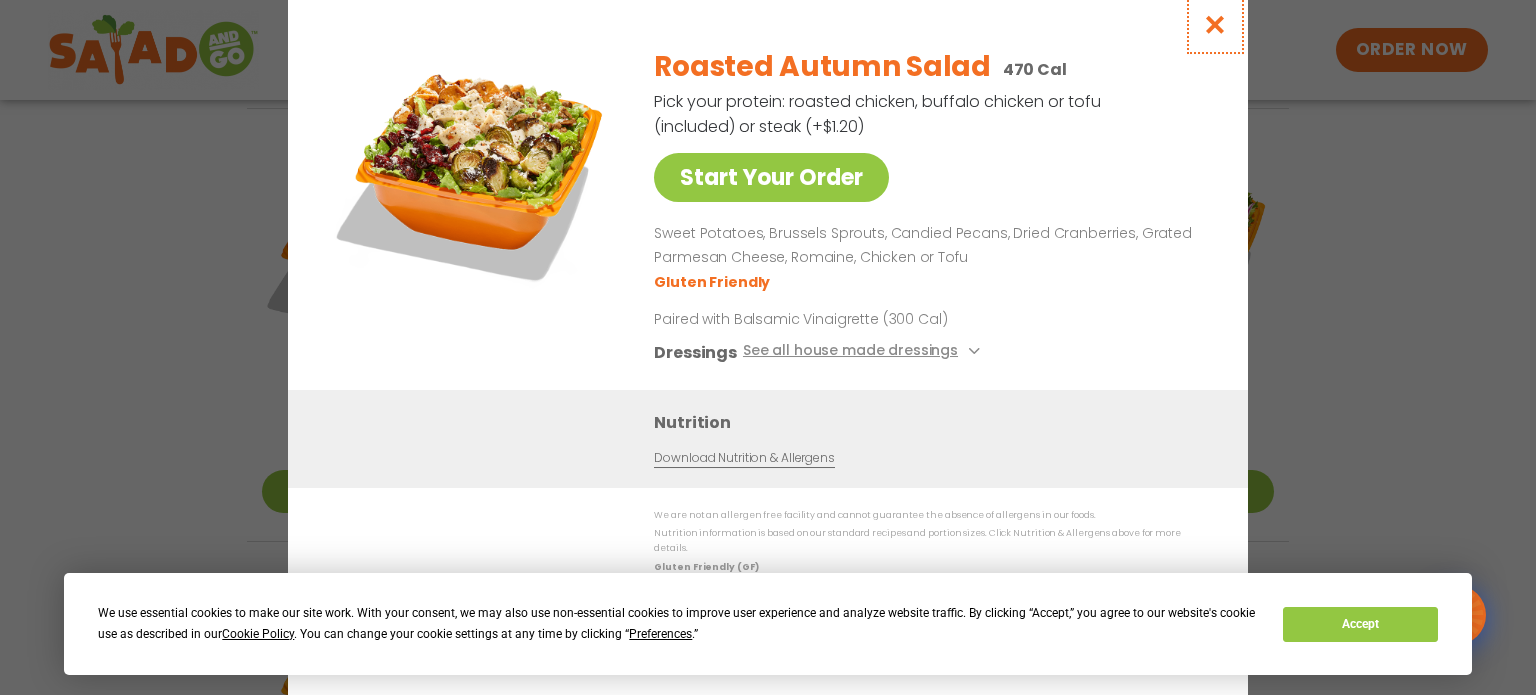 click at bounding box center [1215, 24] 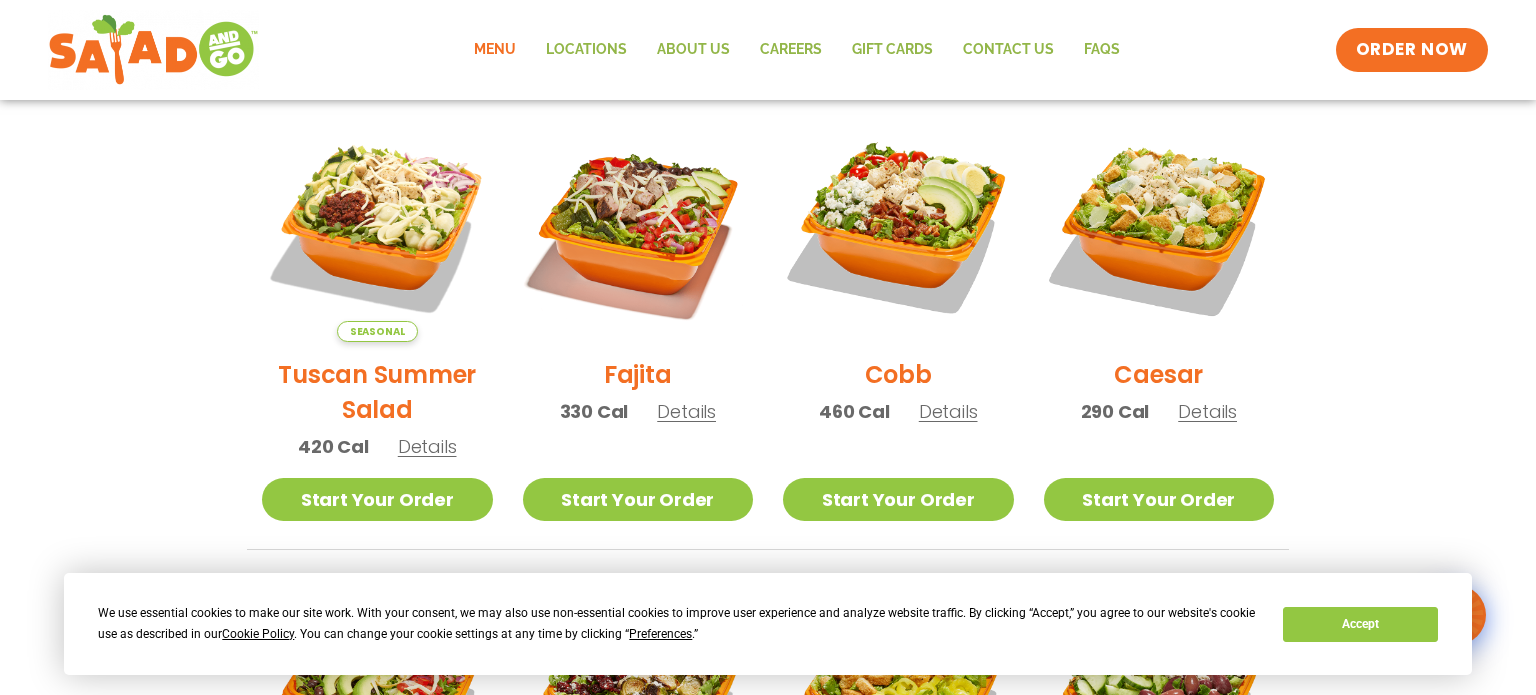 scroll, scrollTop: 554, scrollLeft: 0, axis: vertical 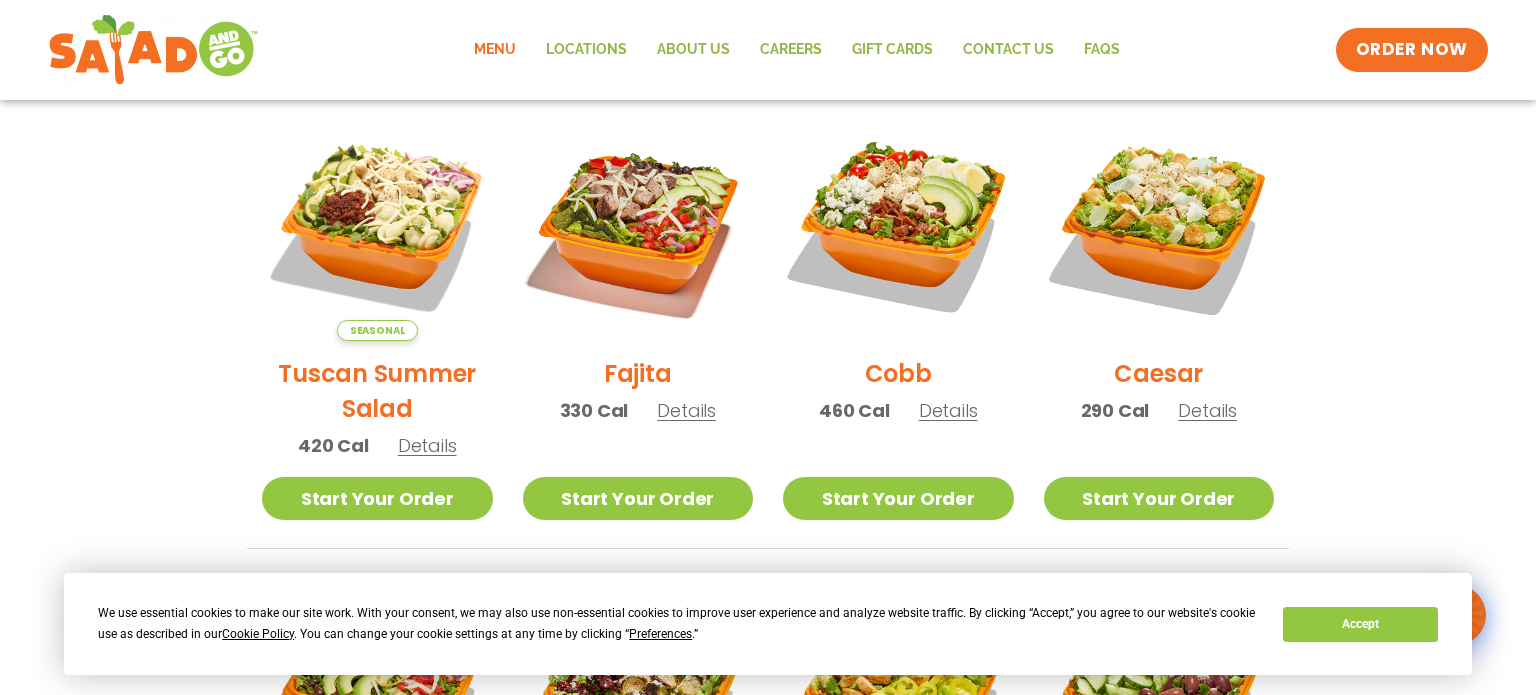 click at bounding box center (638, 225) 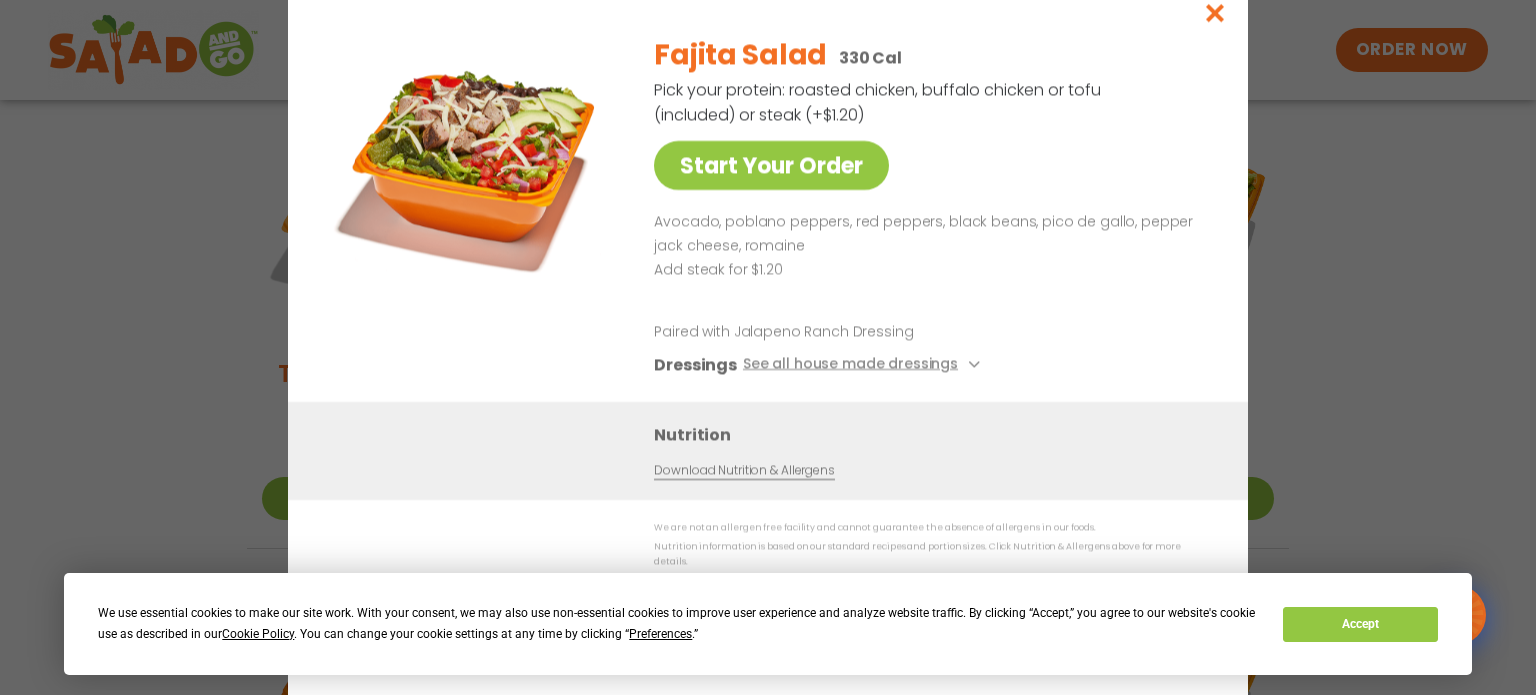 click on "Start Your Order Fajita Salad  330 Cal  Pick your protein: roasted chicken, buffalo chicken or tofu (included) or steak (+$1.20)   Start Your Order Avocado, poblano peppers, red peppers, black beans, pico de gallo, pepper jack cheese, romaine Add steak for $1.20   Paired with Jalapeno Ranch Dressing Dressings   See all house made dressings    Balsamic Vinaigrette GF DF V   BBQ Ranch GF   Caesar GF   Creamy Blue Cheese GF   Creamy Greek GF   Jalapeño Ranch GF   Ranch GF   Thai Peanut GF DF Nutrition   Download Nutrition & Allergens We are not an allergen free facility and cannot guarantee the absence of allergens in our foods. Nutrition information is based on our standard recipes and portion sizes. Click Nutrition & Allergens above for more details. Gluten Friendly (GF) While our menu includes ingredients that are made without gluten, our restaurants are not gluten free. We take steps to minimize the risk of cross-contact with gluten, but cannot guarantee that these menu items are gluten free." at bounding box center [768, 347] 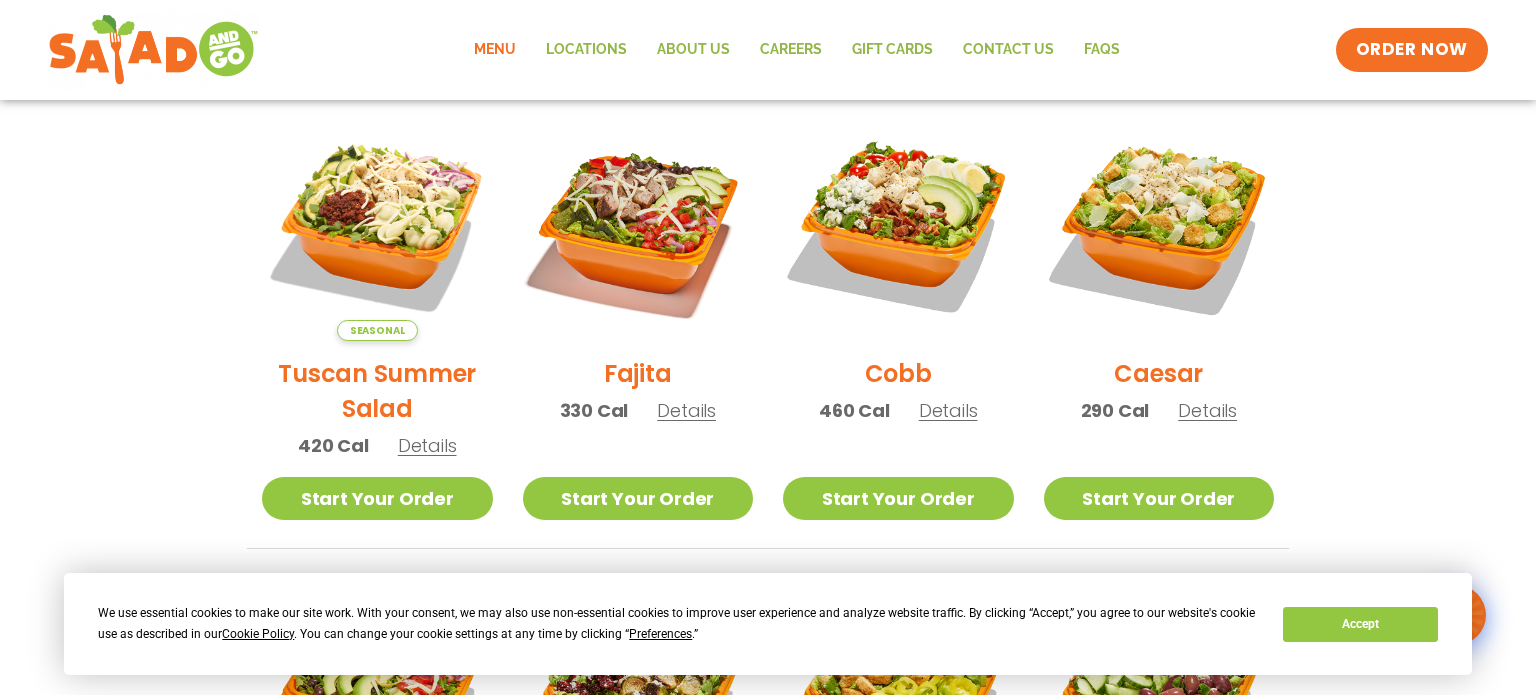 click on "Salads Our house-made dressings make our huge portions even more delicious. Good luck finishing these! Pick your protein: roasted chicken, buffalo chicken or tofu (included) or steak (+$1.20)     Seasonal Tuscan Summer Salad   420 Cal   Details   Start Your Order           Seasonal   Start Your Order Tuscan Summer Salad  420 Cal  Pick your protein: roasted chicken, buffalo chicken or tofu (included) or steak (+$1.20)   Start Your Order SunDried Tomato Tapenade, Orecchiette Pasta, Cucumbers, Red Onion, Shredded Provolone, Arugula, Romaine, Choice of Protein Paired with Italian Vinaigrette (270 Cal) Dressings   See all house made dressings    Italian Vinaigrette   Balsamic Vinaigrette GF DF V   BBQ Ranch GF   Caesar GF   Creamy Blue Cheese GF   Creamy Greek GF   Jalapeño Ranch GF   Ranch GF   Thai Peanut GF DF Nutrition   Download Nutrition & Allergens We are not an allergen free facility and cannot guarantee the absence of allergens in our foods. Gluten Friendly (GF) Dairy Friendly (DF)   Fajita   330 Cal" at bounding box center (768, 591) 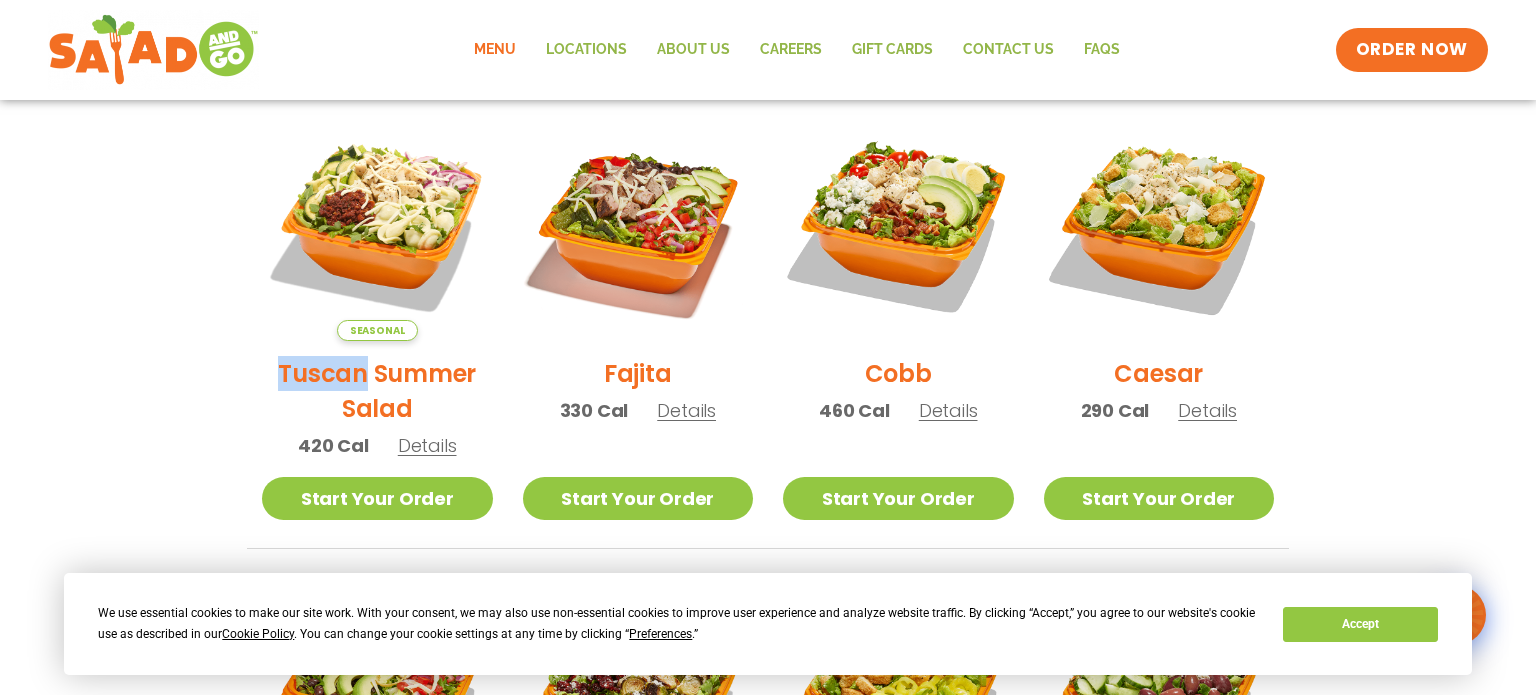 click on "Salads Our house-made dressings make our huge portions even more delicious. Good luck finishing these! Pick your protein: roasted chicken, buffalo chicken or tofu (included) or steak (+$1.20)     Seasonal Tuscan Summer Salad   420 Cal   Details   Start Your Order           Seasonal   Start Your Order Tuscan Summer Salad  420 Cal  Pick your protein: roasted chicken, buffalo chicken or tofu (included) or steak (+$1.20)   Start Your Order SunDried Tomato Tapenade, Orecchiette Pasta, Cucumbers, Red Onion, Shredded Provolone, Arugula, Romaine, Choice of Protein Paired with Italian Vinaigrette (270 Cal) Dressings   See all house made dressings    Italian Vinaigrette   Balsamic Vinaigrette GF DF V   BBQ Ranch GF   Caesar GF   Creamy Blue Cheese GF   Creamy Greek GF   Jalapeño Ranch GF   Ranch GF   Thai Peanut GF DF Nutrition   Download Nutrition & Allergens We are not an allergen free facility and cannot guarantee the absence of allergens in our foods. Gluten Friendly (GF) Dairy Friendly (DF)   Fajita   330 Cal" at bounding box center [768, 591] 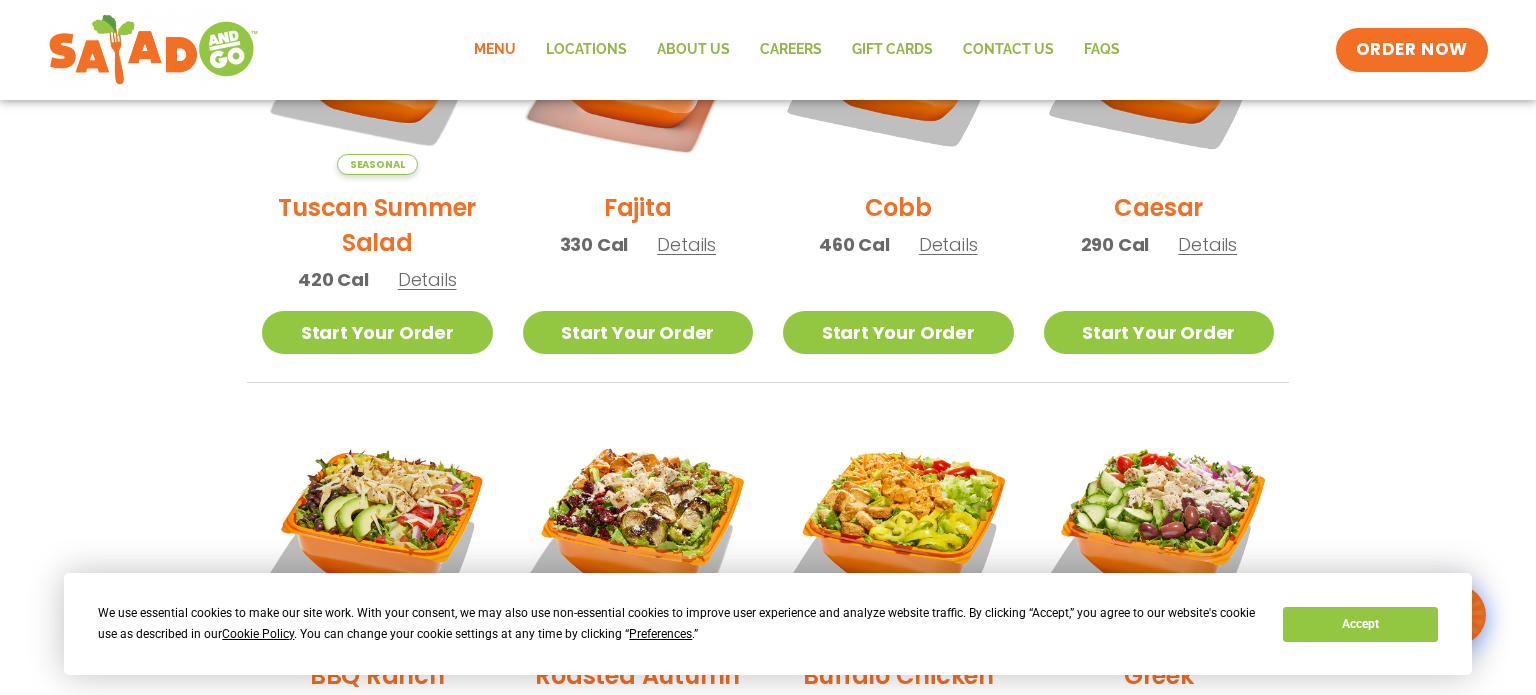 scroll, scrollTop: 658, scrollLeft: 0, axis: vertical 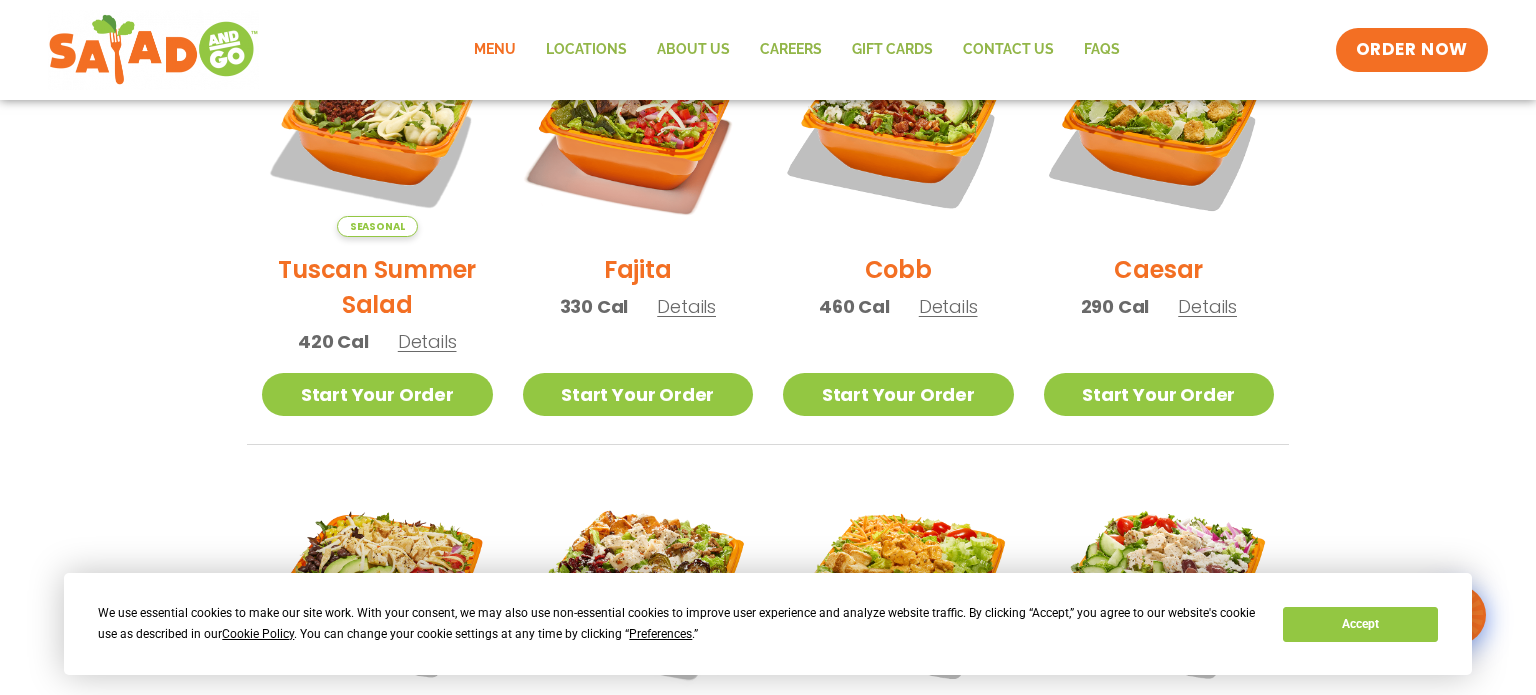 click on "Details" at bounding box center (686, 306) 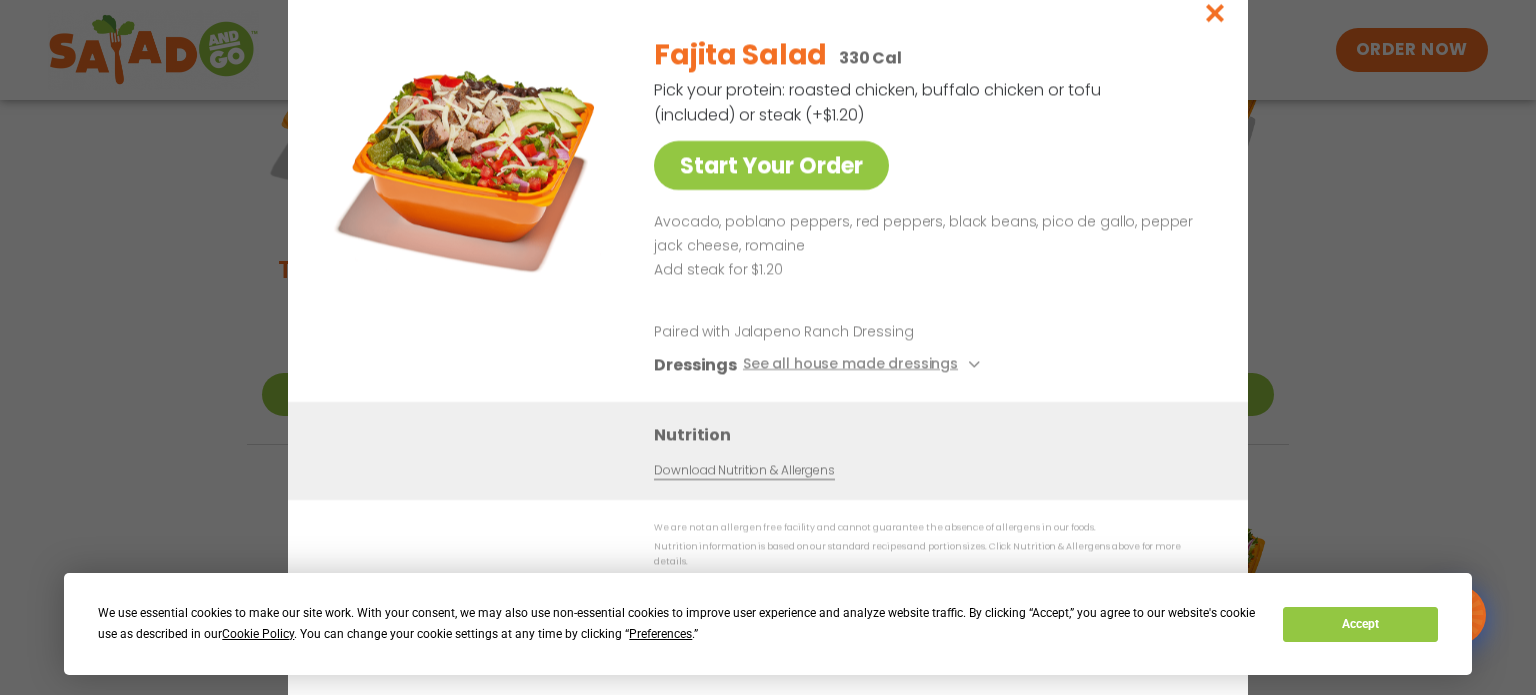 click on "Start Your Order Fajita Salad  330 Cal  Pick your protein: roasted chicken, buffalo chicken or tofu (included) or steak (+$1.20)   Start Your Order Avocado, poblano peppers, red peppers, black beans, pico de gallo, pepper jack cheese, romaine Add steak for $1.20   Paired with Jalapeno Ranch Dressing Dressings   See all house made dressings    Balsamic Vinaigrette GF DF V   BBQ Ranch GF   Caesar GF   Creamy Blue Cheese GF   Creamy Greek GF   Jalapeño Ranch GF   Ranch GF   Thai Peanut GF DF Nutrition   Download Nutrition & Allergens We are not an allergen free facility and cannot guarantee the absence of allergens in our foods. Nutrition information is based on our standard recipes and portion sizes. Click Nutrition & Allergens above for more details. Gluten Friendly (GF) While our menu includes ingredients that are made without gluten, our restaurants are not gluten free. We take steps to minimize the risk of cross-contact with gluten, but cannot guarantee that these menu items are gluten free." at bounding box center (768, 347) 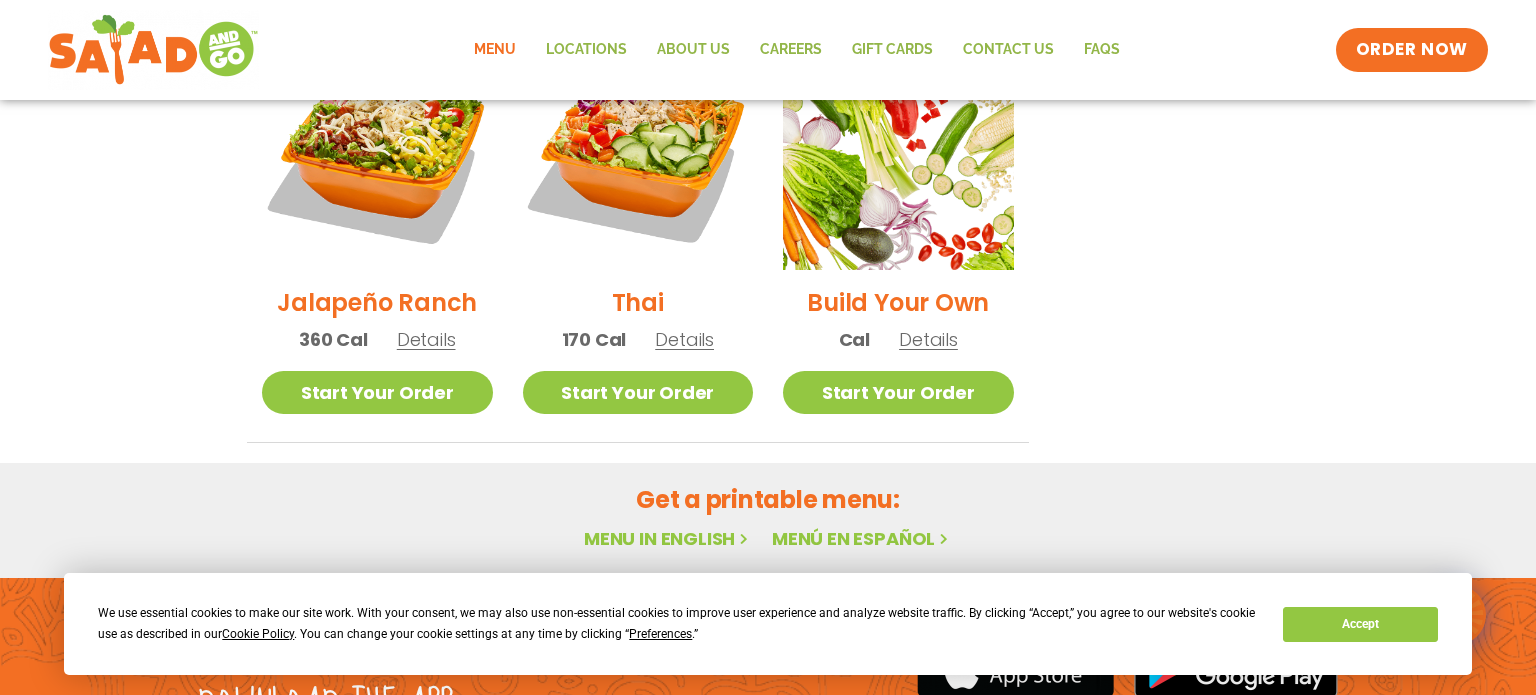 scroll, scrollTop: 1327, scrollLeft: 0, axis: vertical 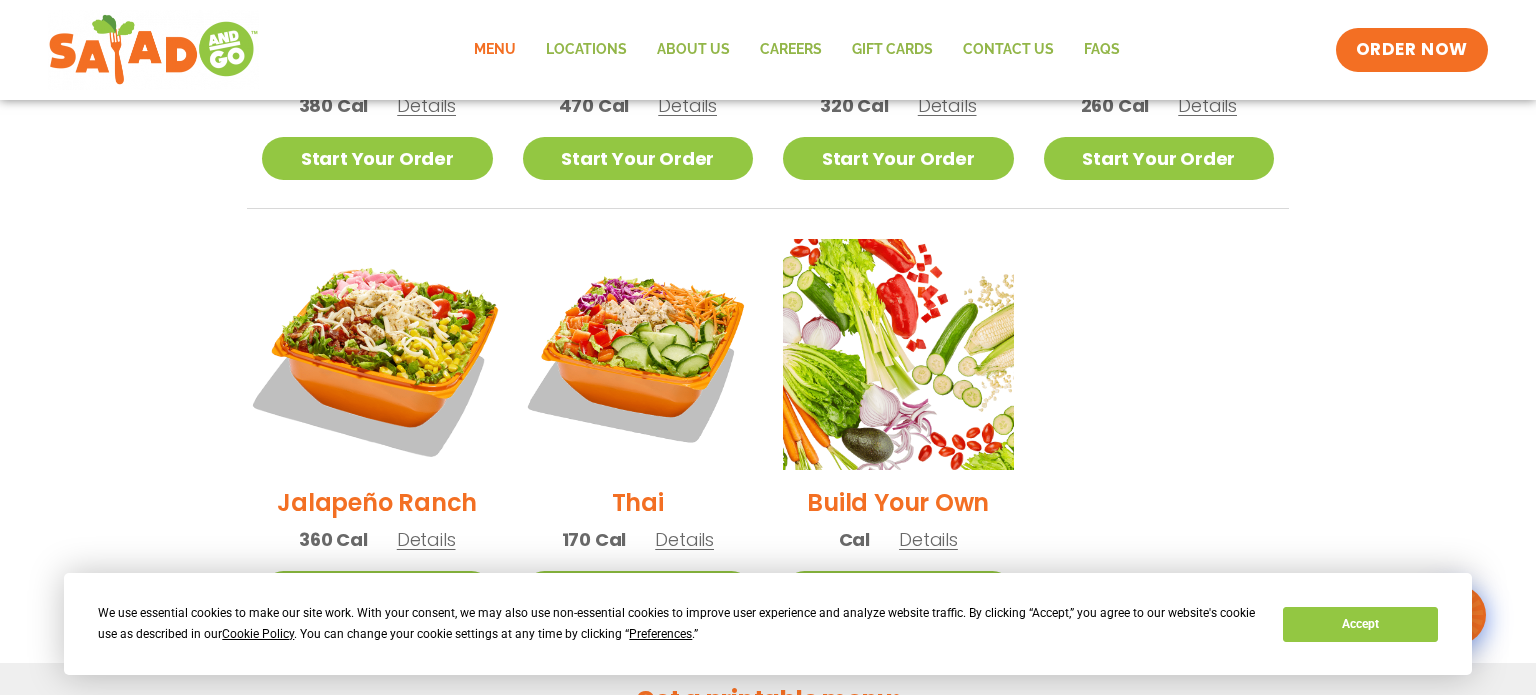 click at bounding box center [377, 354] 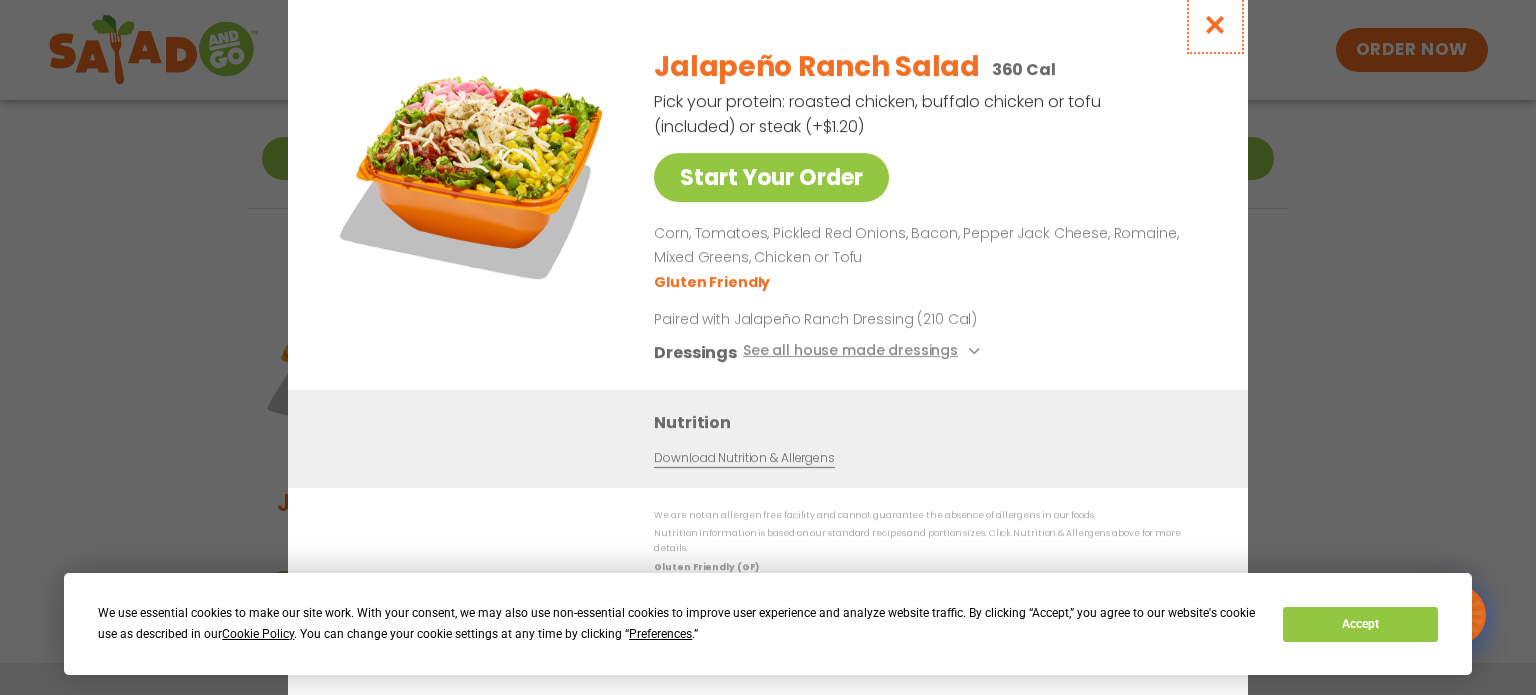 click at bounding box center [1215, 24] 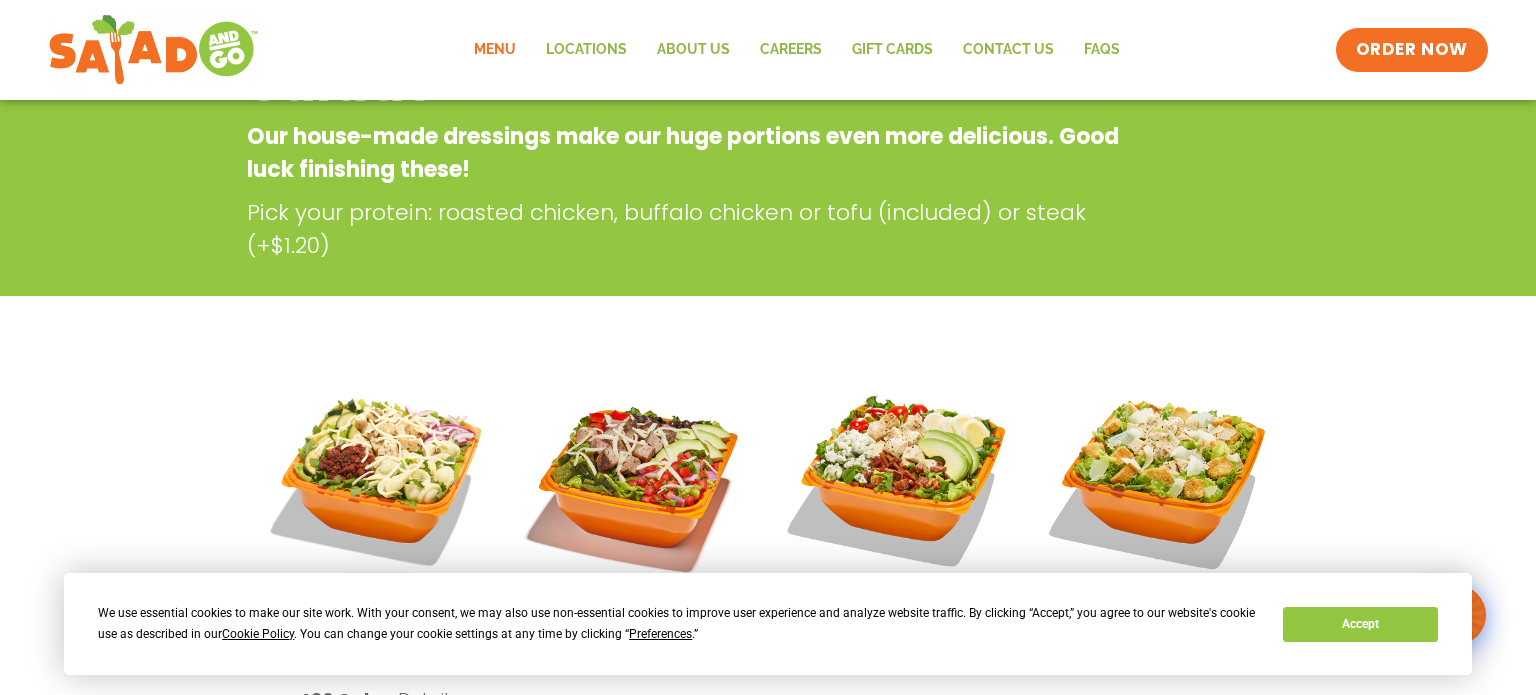 scroll, scrollTop: 20, scrollLeft: 0, axis: vertical 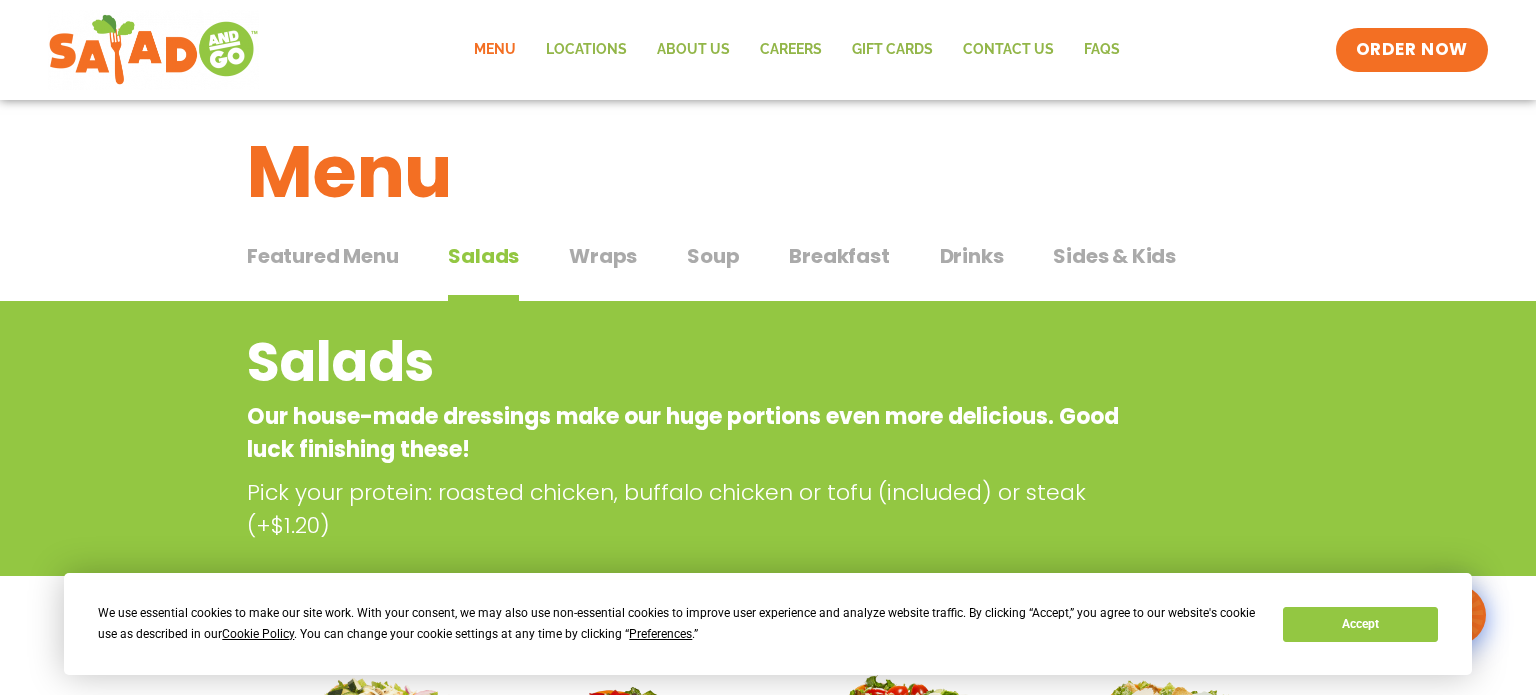 click on "Sides & Kids" at bounding box center [1114, 256] 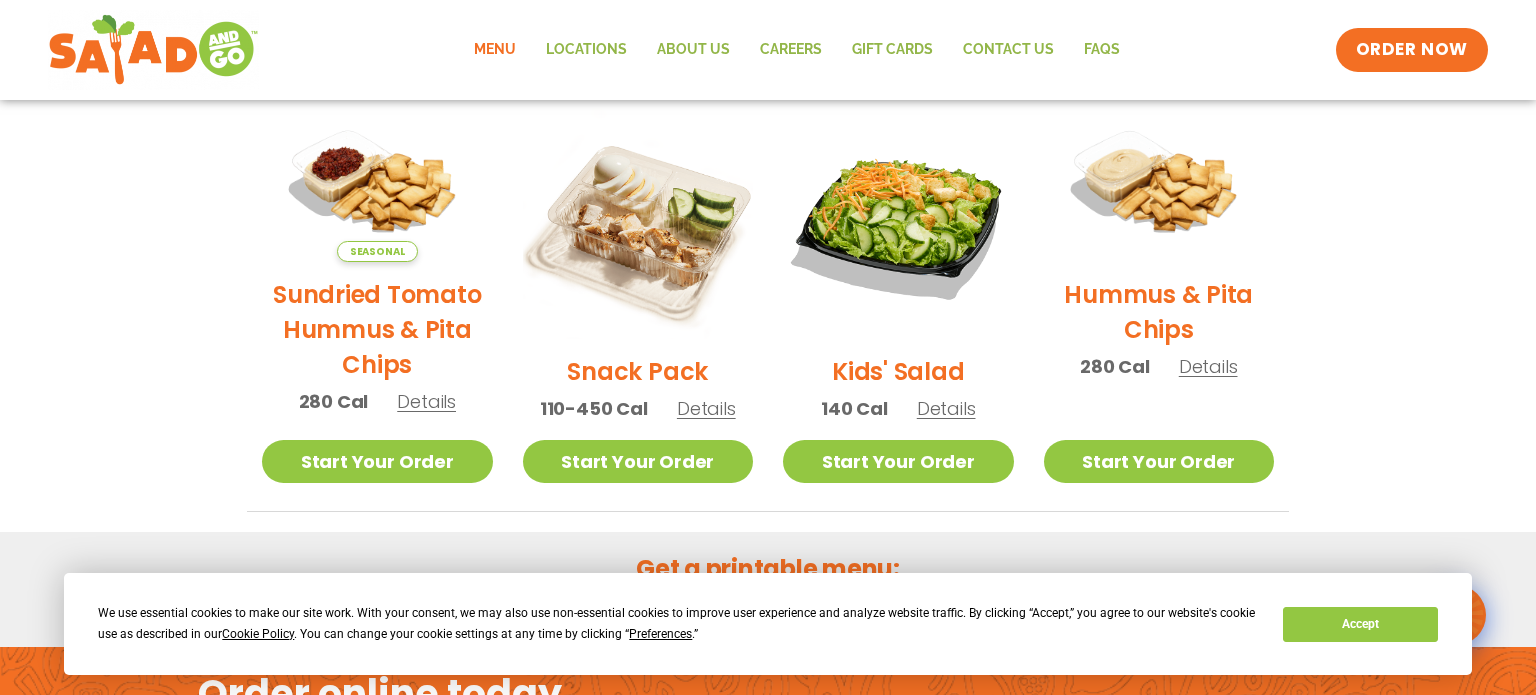 scroll, scrollTop: 498, scrollLeft: 0, axis: vertical 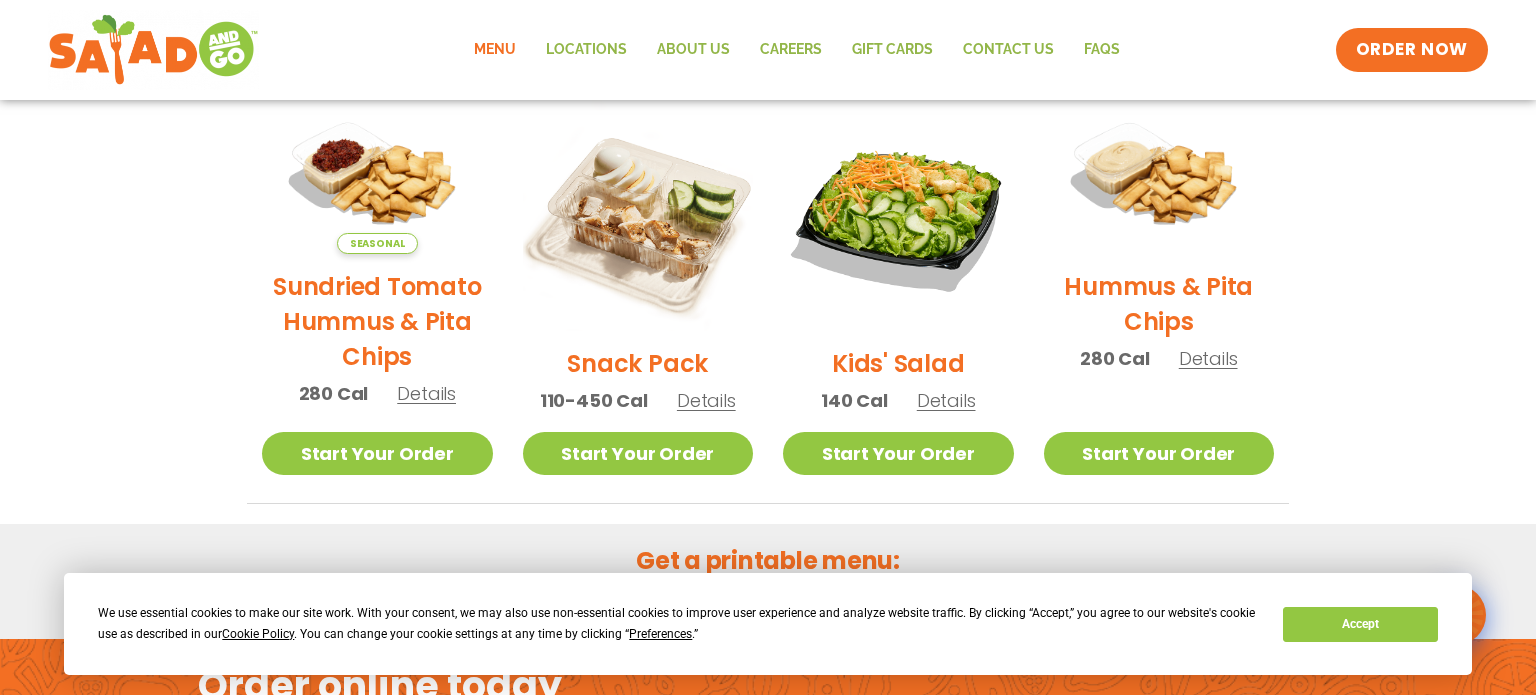 click on "Details" at bounding box center [1208, 358] 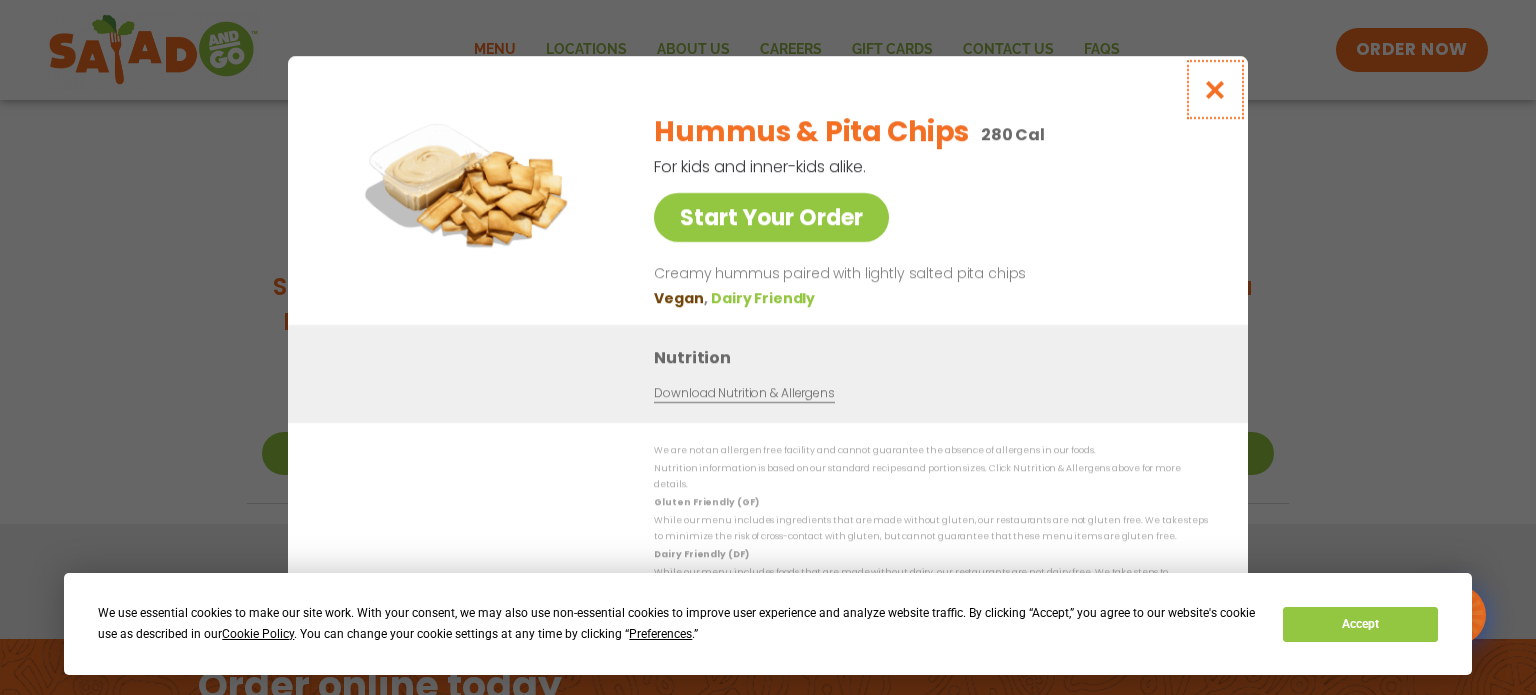 click at bounding box center [1215, 89] 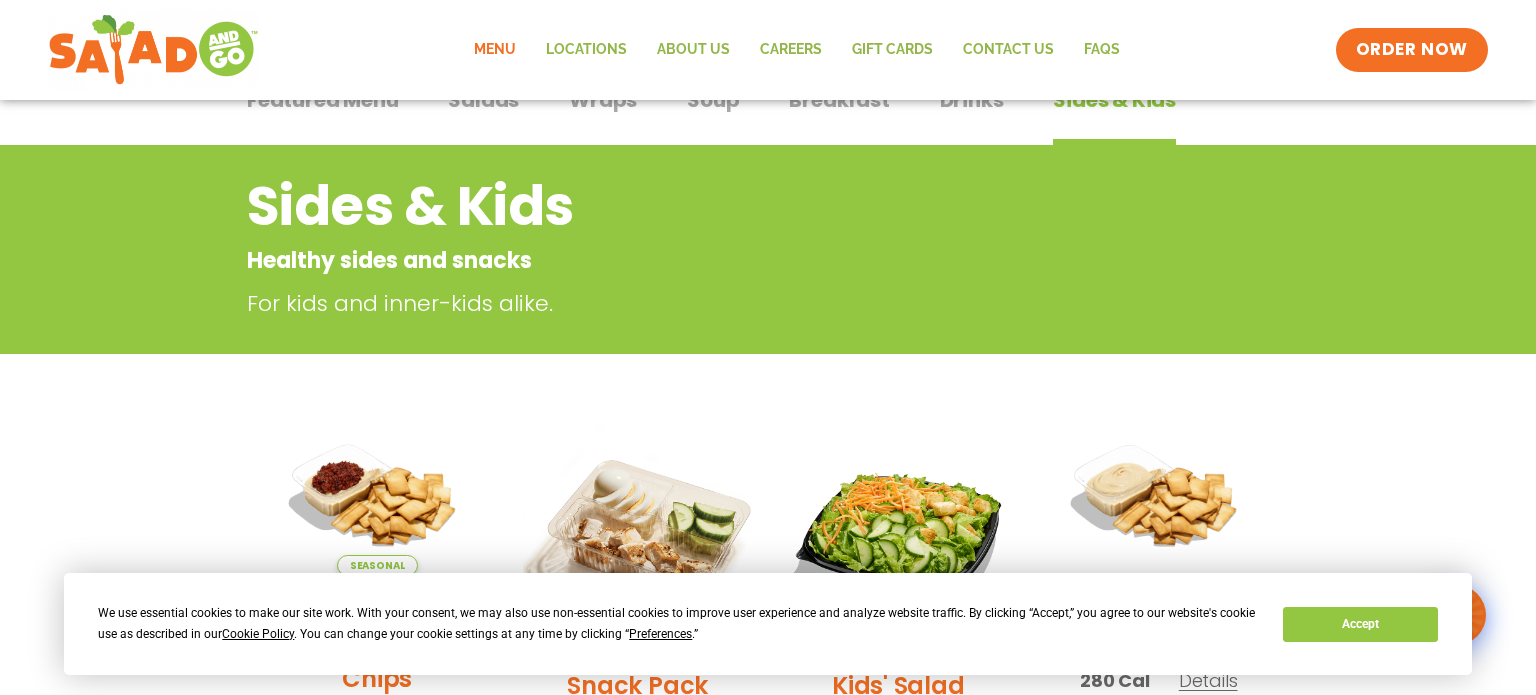 scroll, scrollTop: 68, scrollLeft: 0, axis: vertical 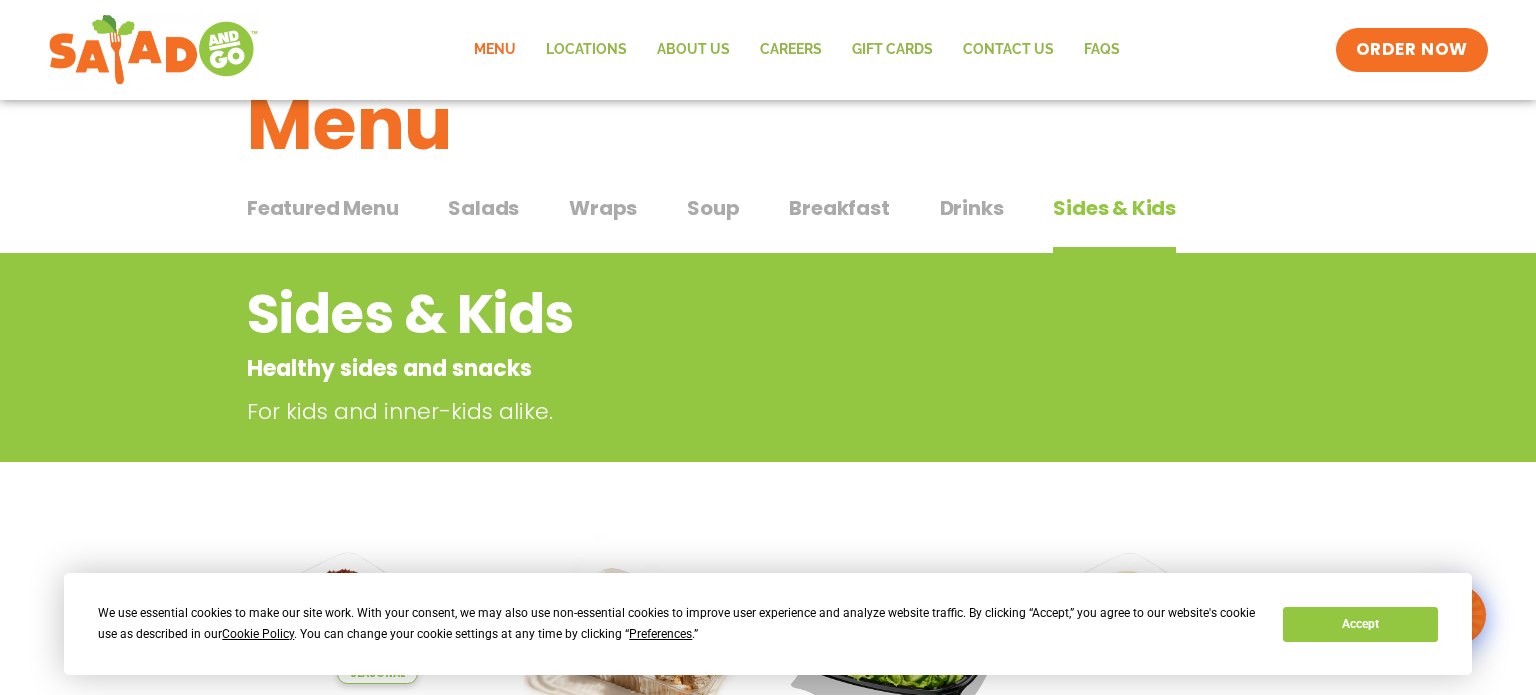 click on "Wraps" at bounding box center (603, 208) 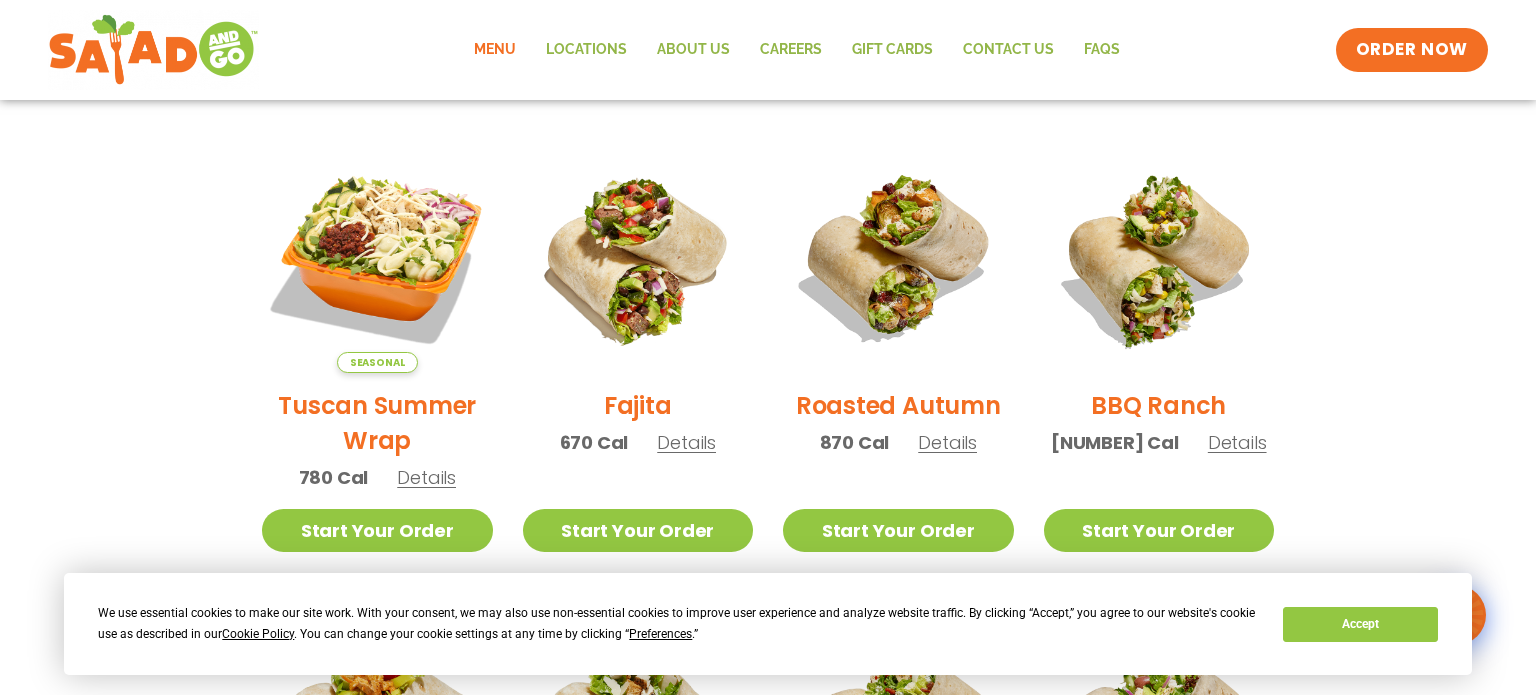 scroll, scrollTop: 492, scrollLeft: 0, axis: vertical 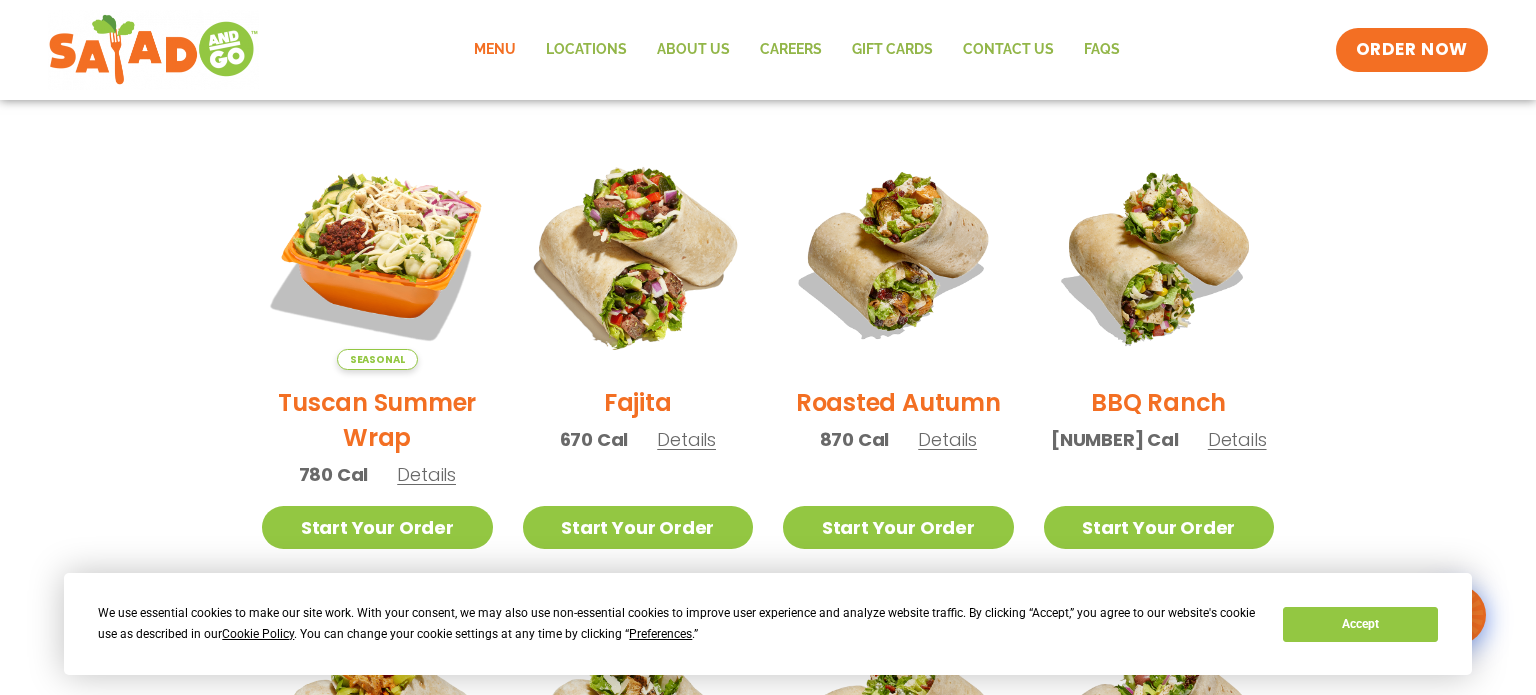 click at bounding box center [637, 254] 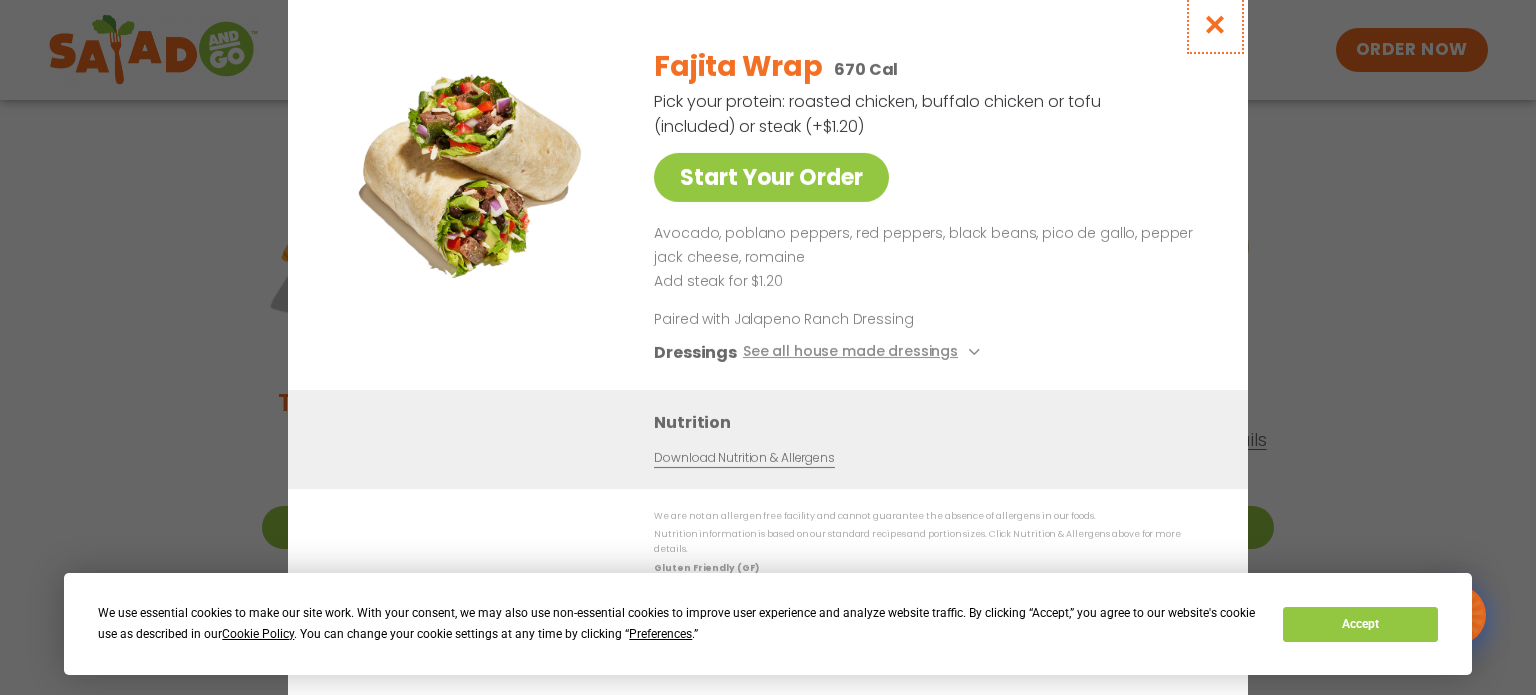 click at bounding box center (1215, 24) 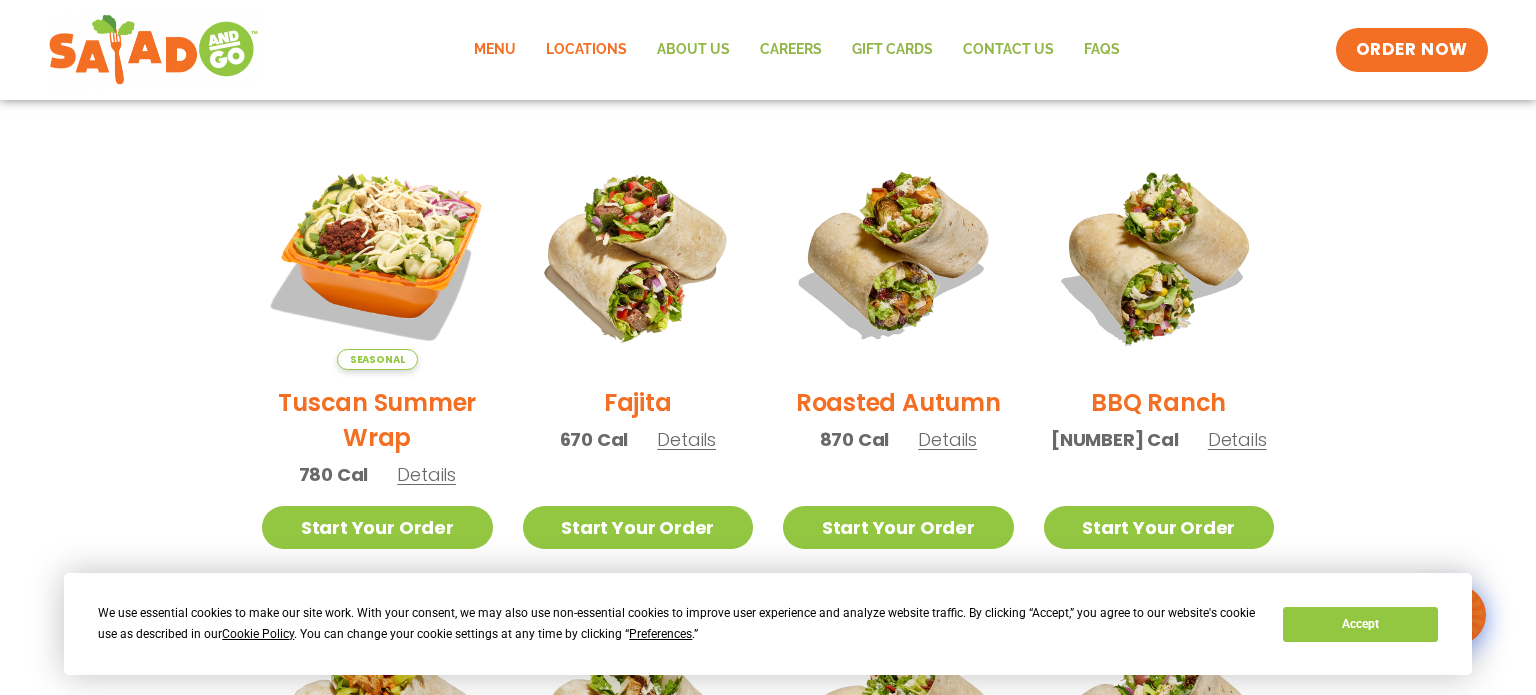 click on "Locations" 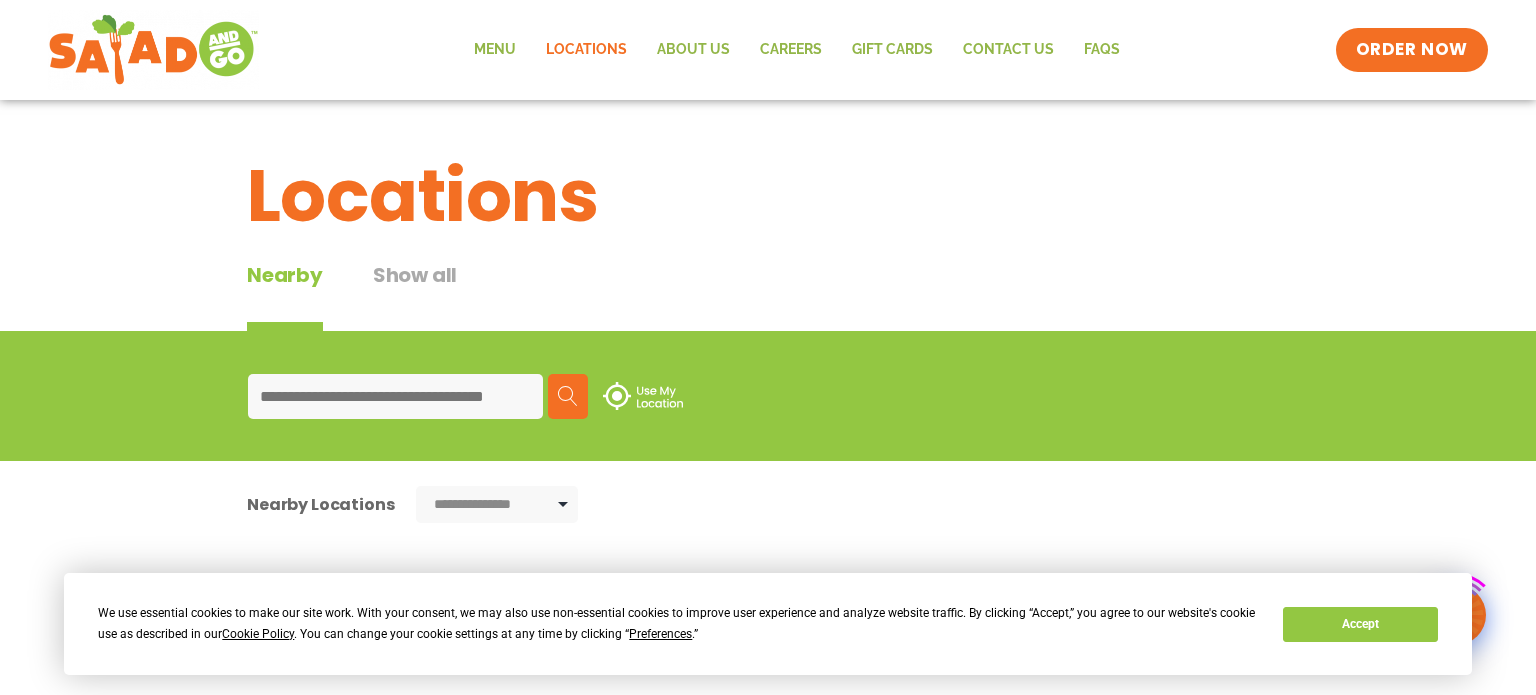scroll, scrollTop: 0, scrollLeft: 0, axis: both 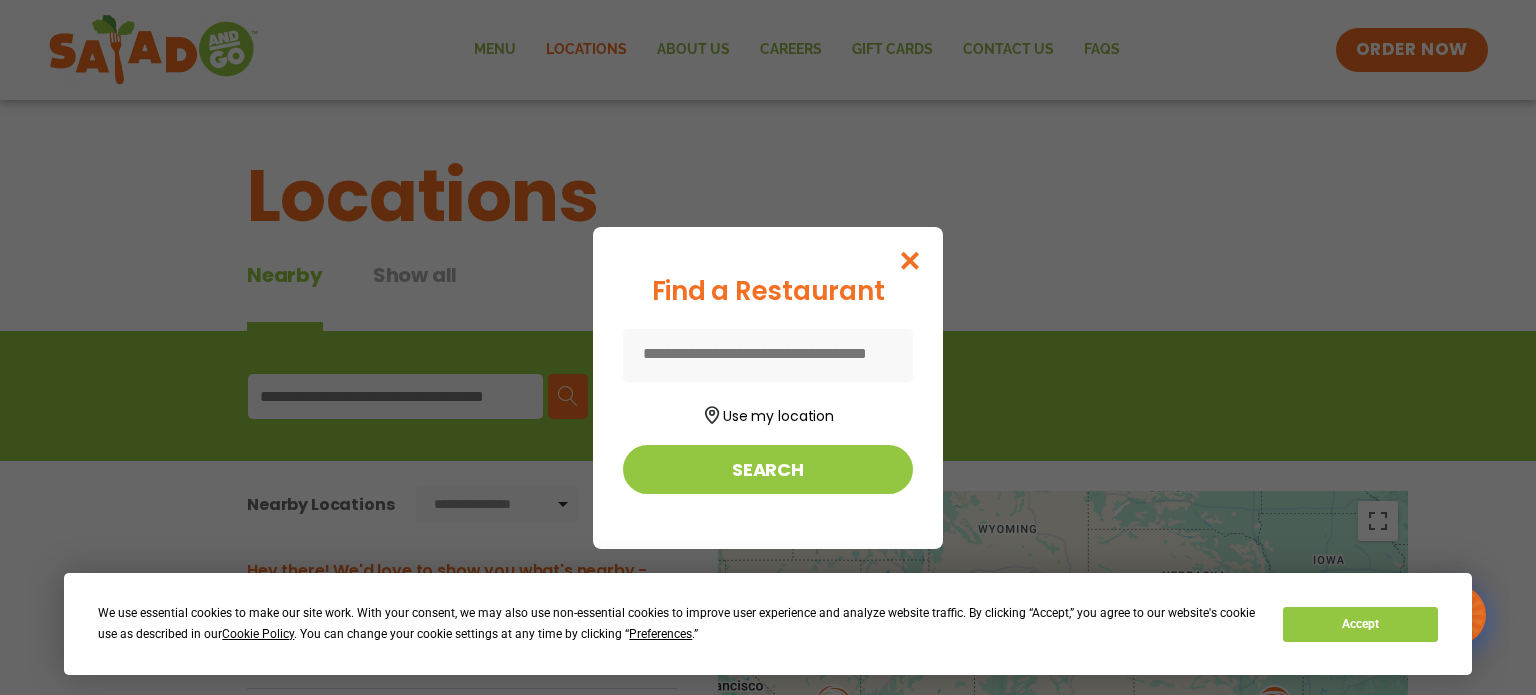 click at bounding box center (768, 355) 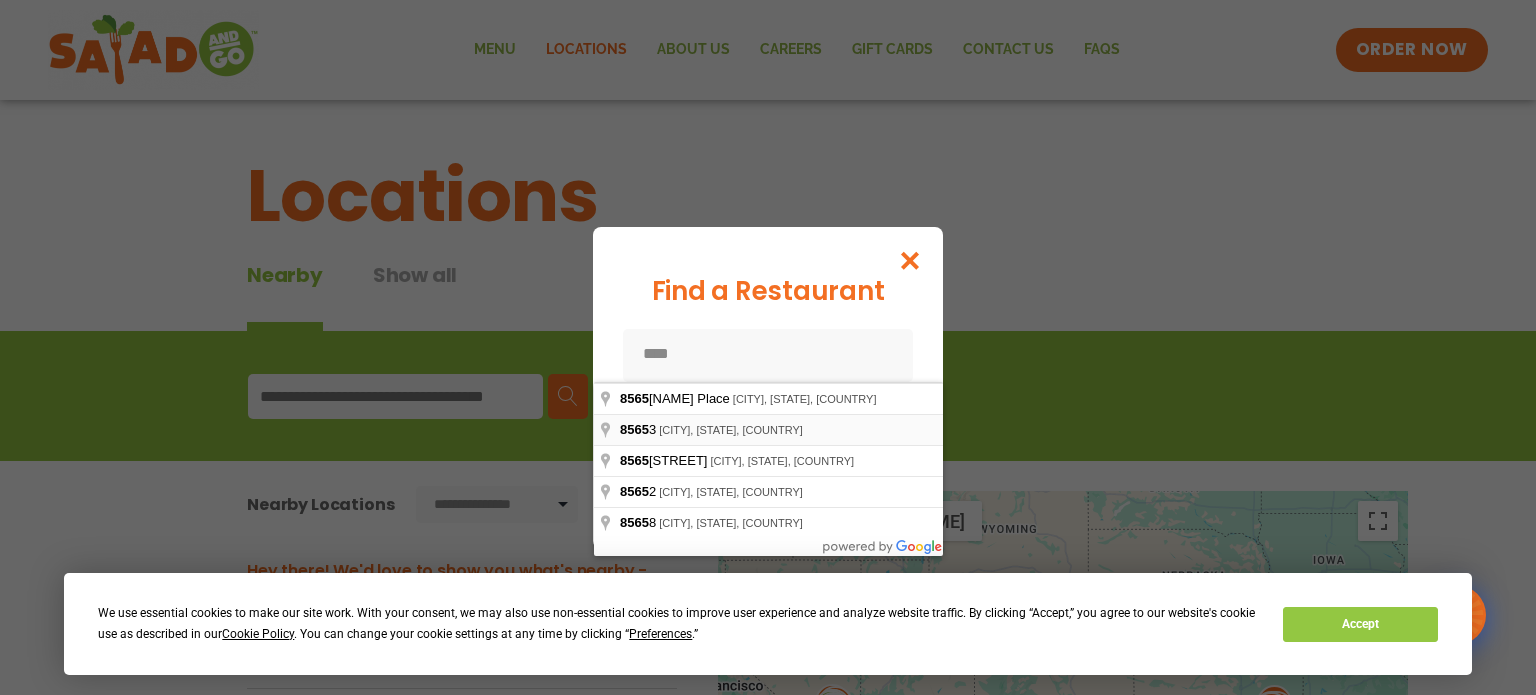 type on "**********" 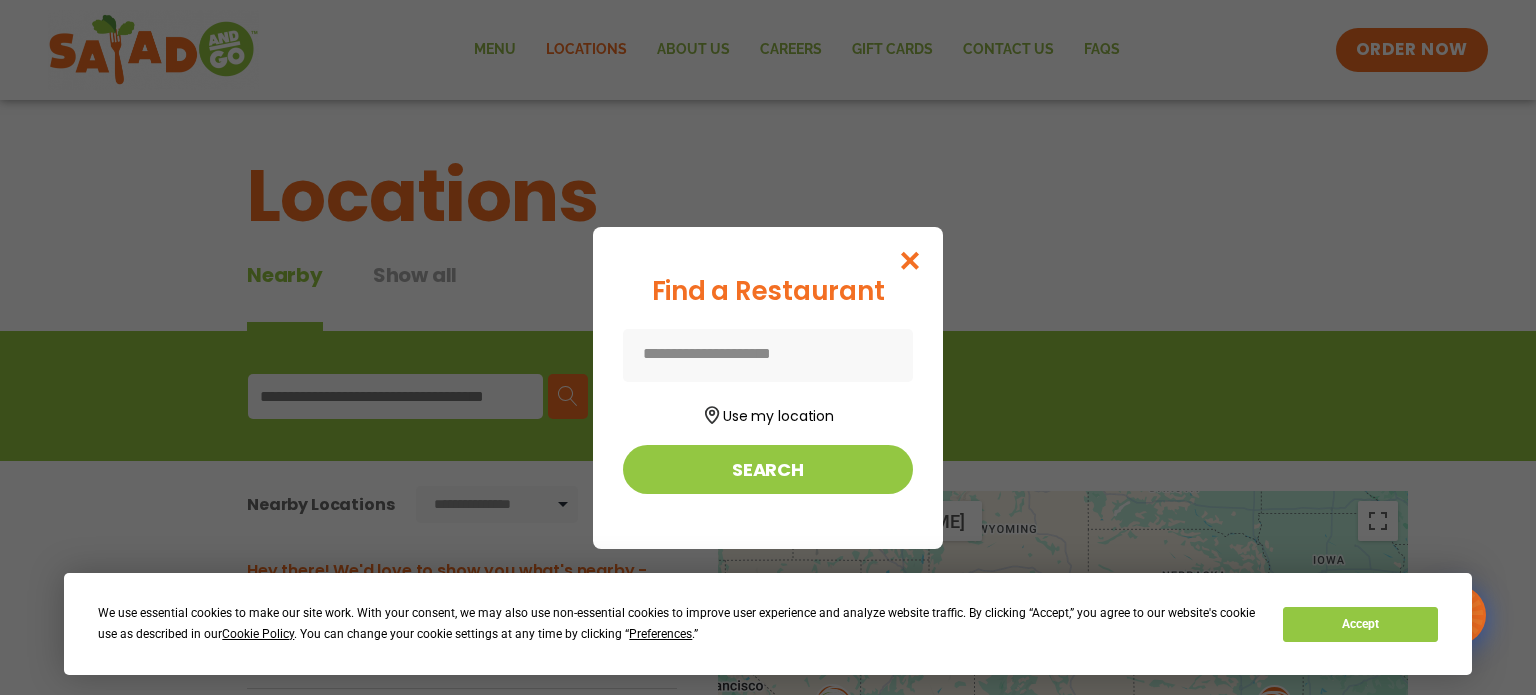type on "**********" 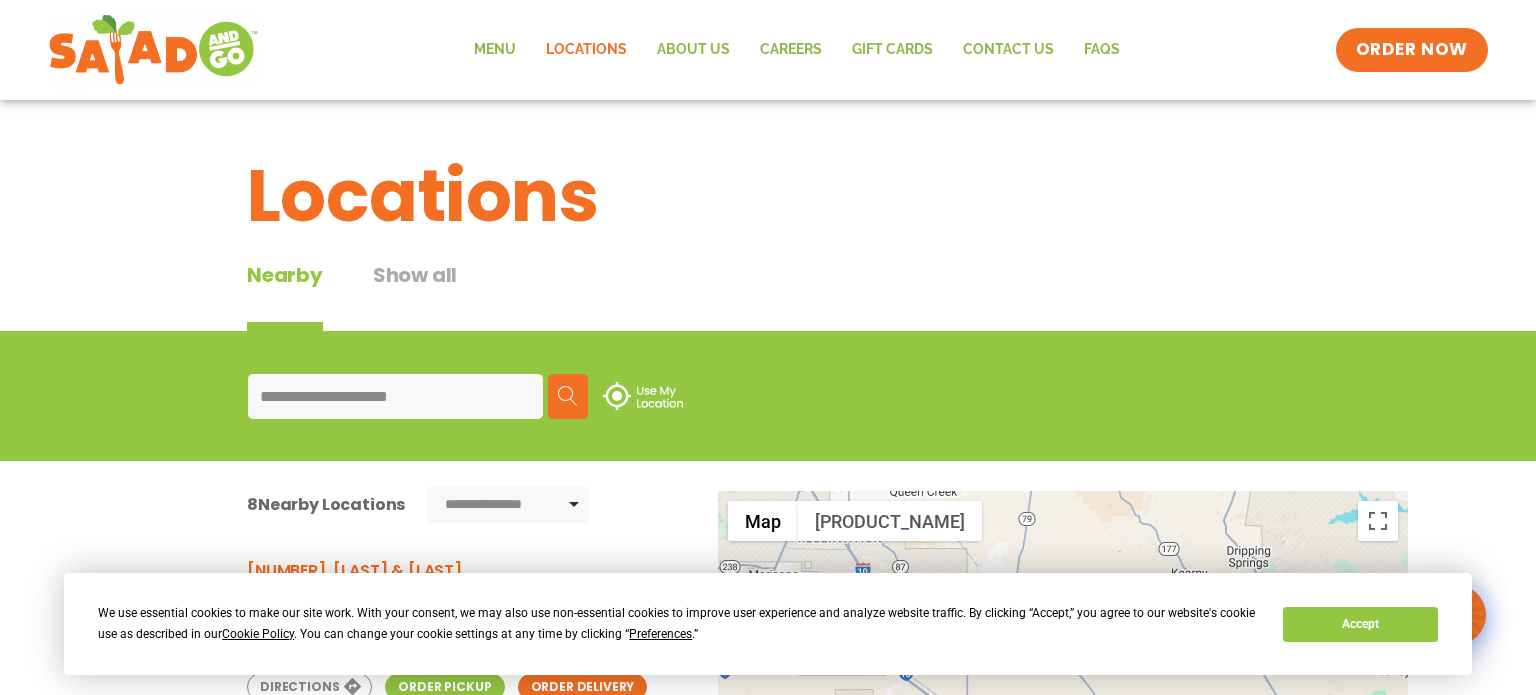 click at bounding box center (568, 396) 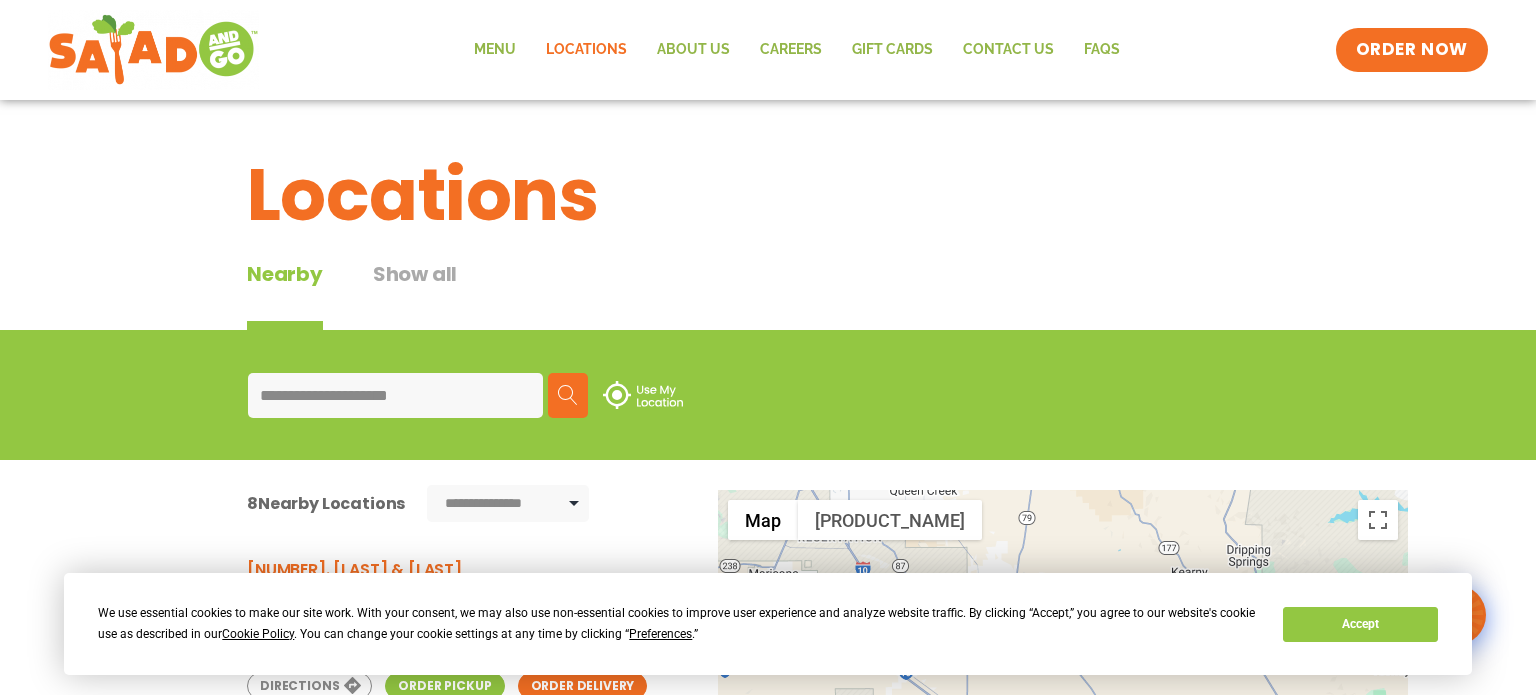 scroll, scrollTop: 0, scrollLeft: 0, axis: both 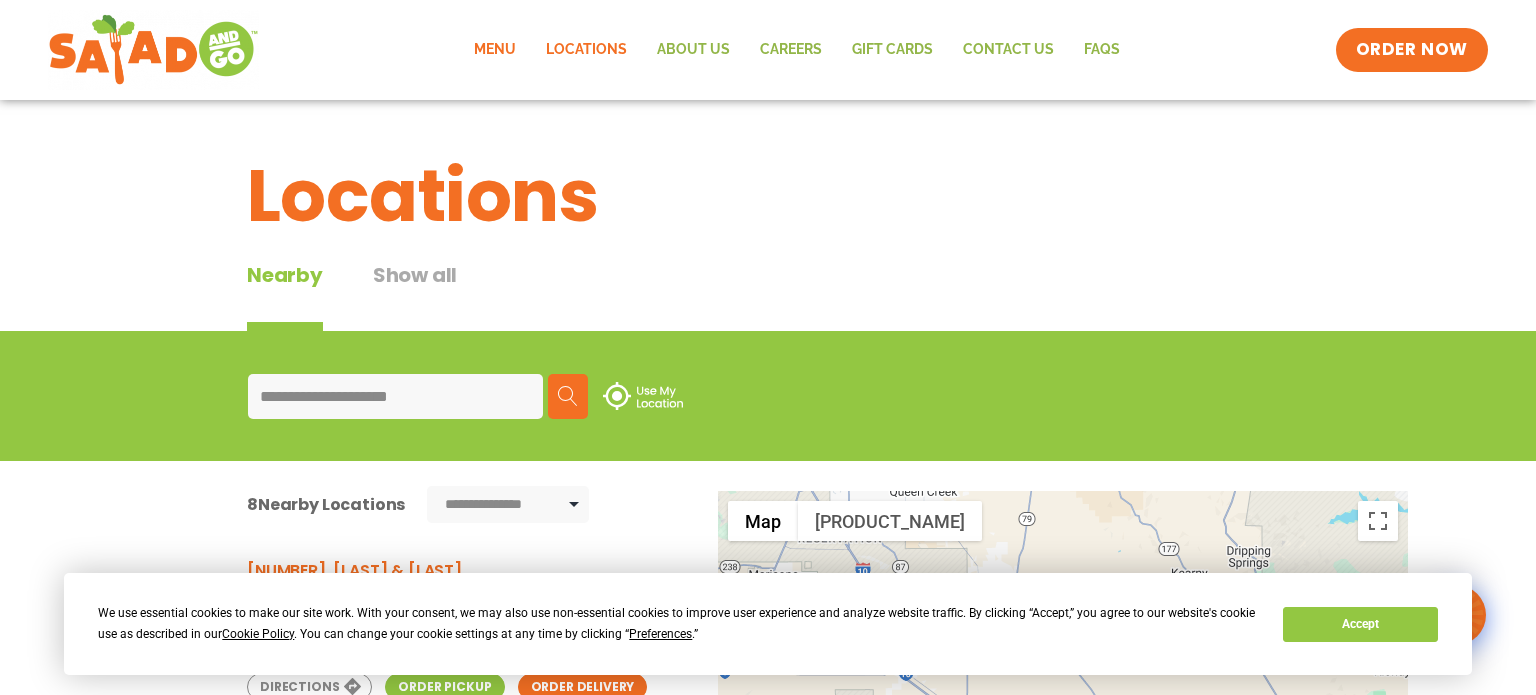 click on "Menu" 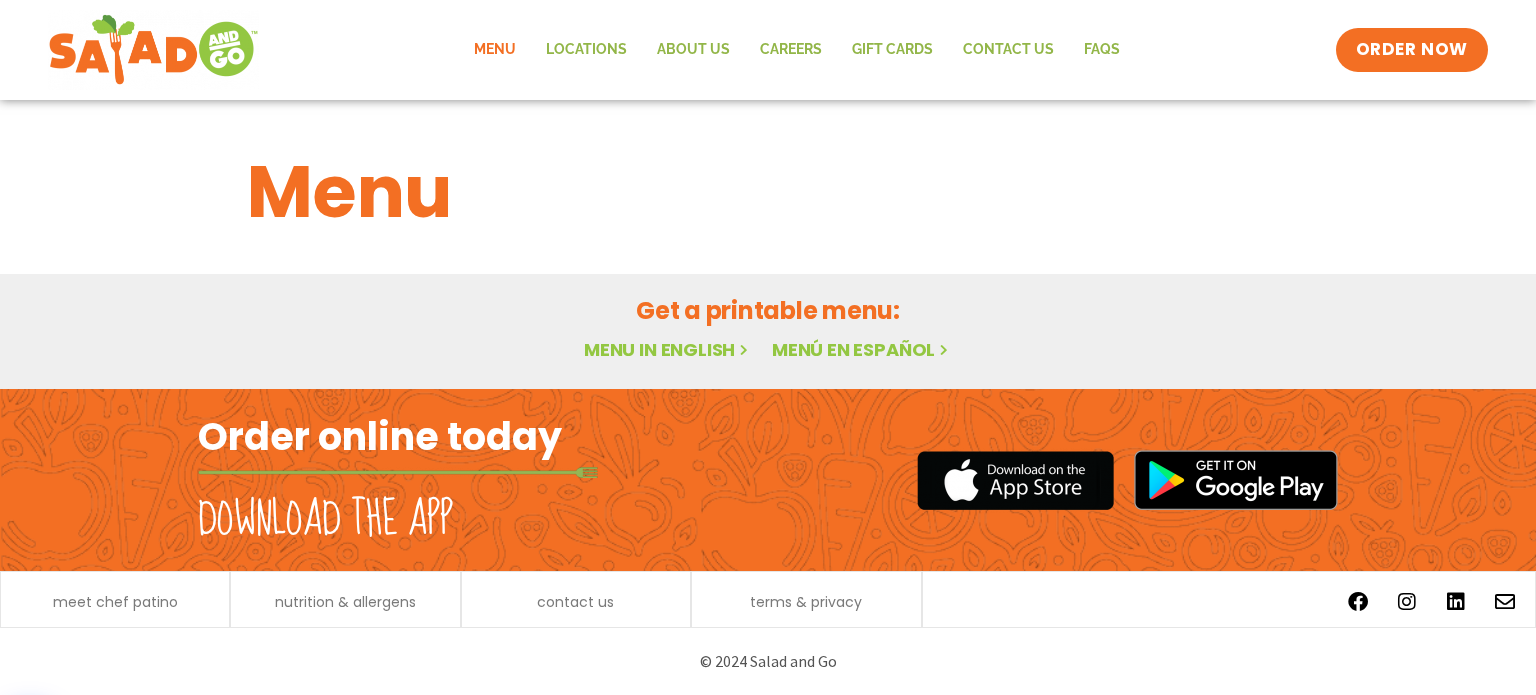 scroll, scrollTop: 0, scrollLeft: 0, axis: both 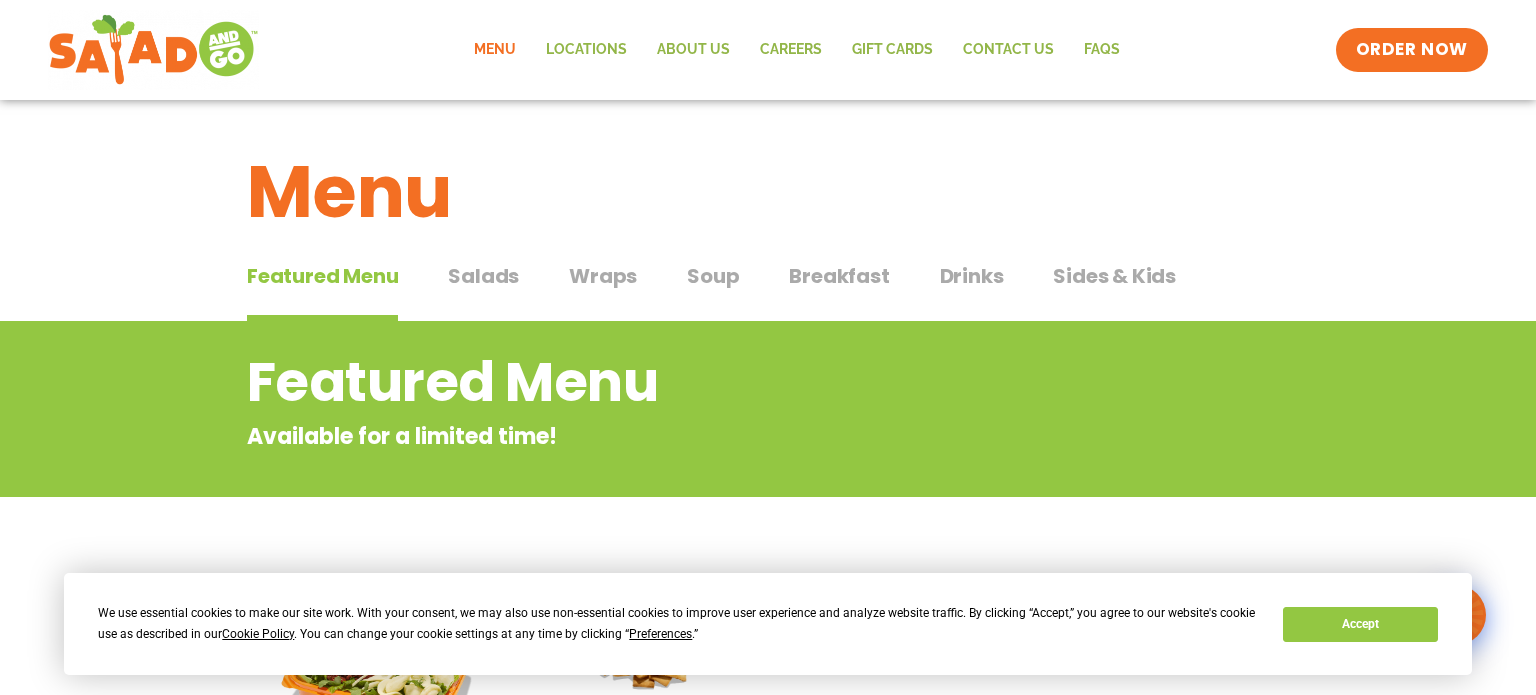 click on "Drinks" at bounding box center [972, 276] 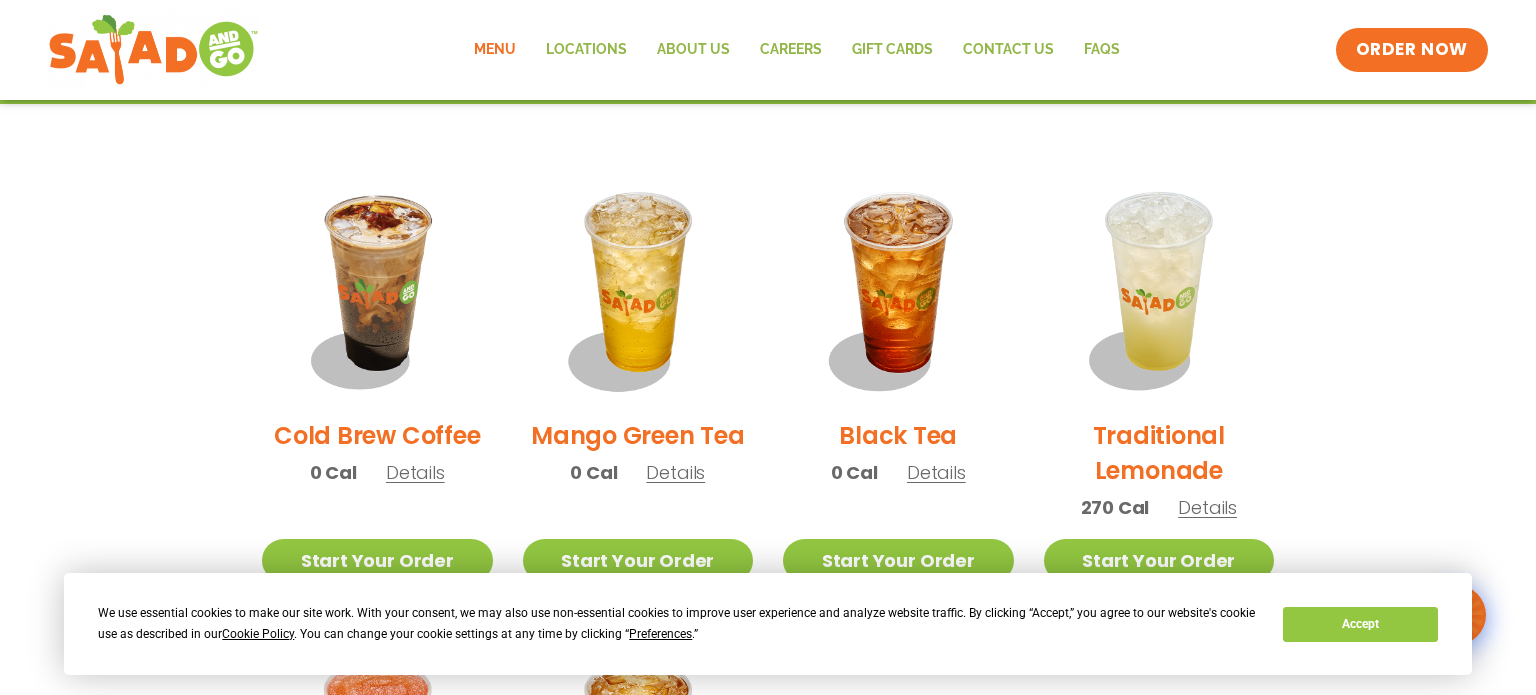 scroll, scrollTop: 58, scrollLeft: 0, axis: vertical 